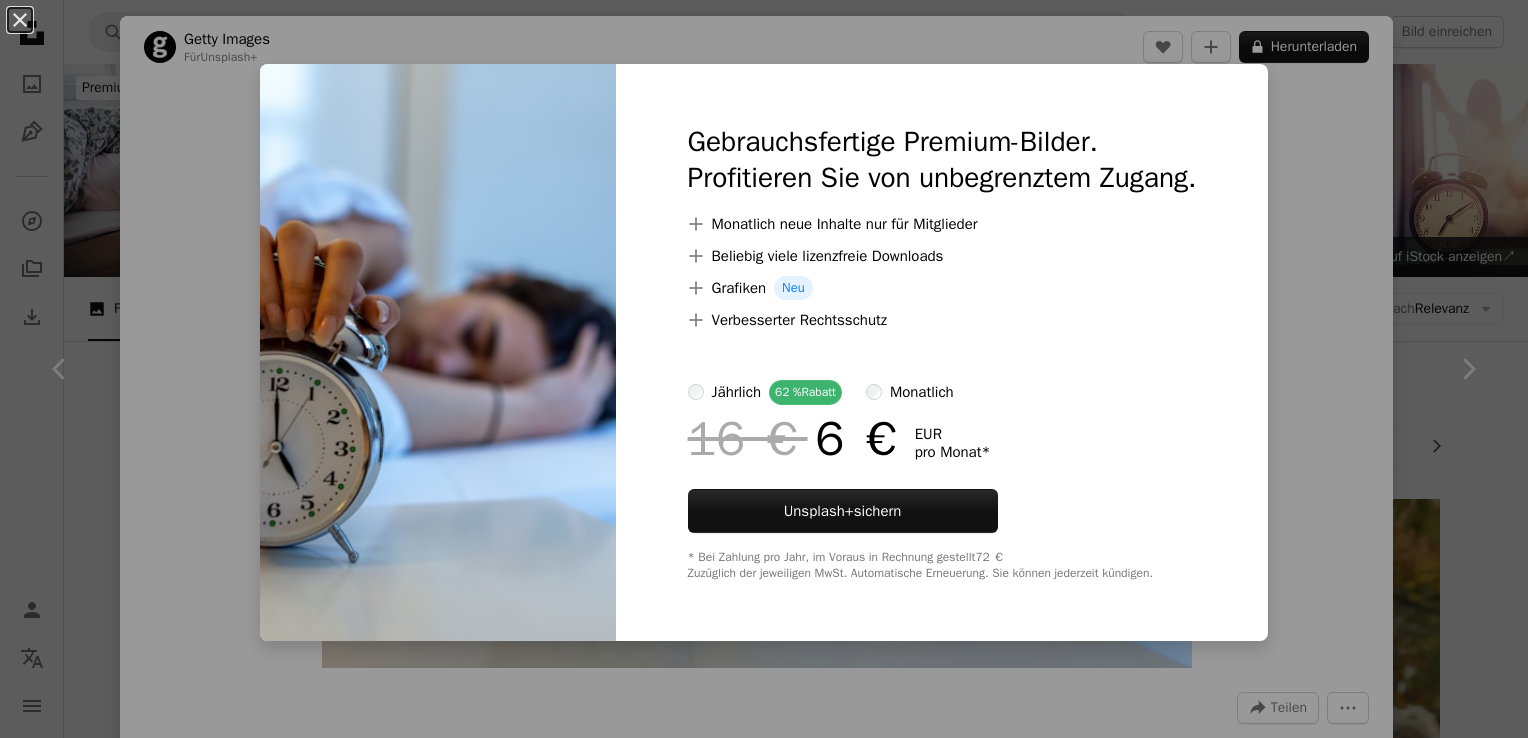 scroll, scrollTop: 1033, scrollLeft: 0, axis: vertical 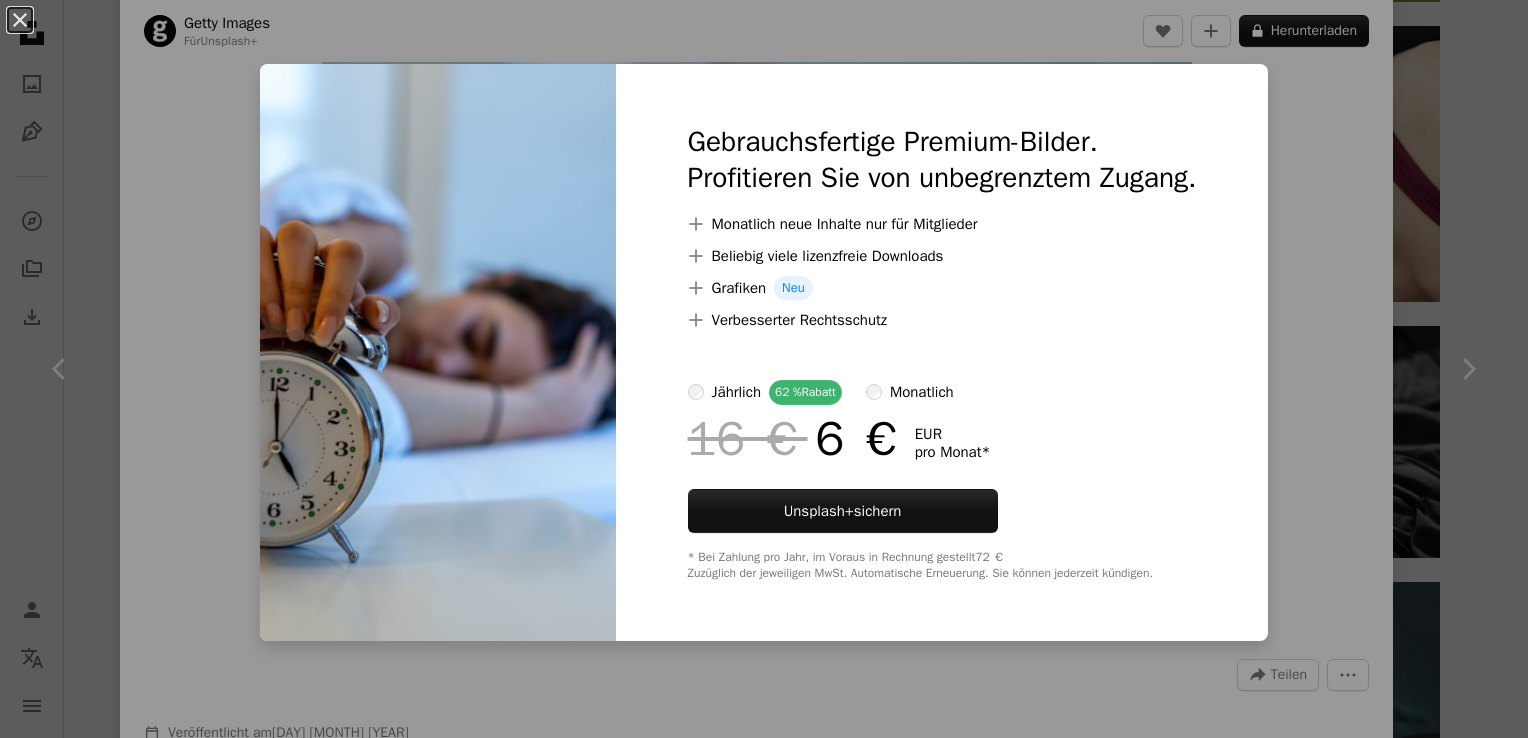 click on "Gebrauchsfertige Premium-Bilder. Profitieren Sie von unbegrenztem Zugang. A plus sign Monatlich neue Inhalte nur für Mitglieder A plus sign Beliebig viele lizenzfreie Downloads A plus sign Grafiken  Neu A plus sign Verbesserter Rechtsschutz jährlich 62 %  Rabatt monatlich 16 €   6 € EUR pro Monat * Unsplash+  sichern * Bei Zahlung pro Jahr, im Voraus in Rechnung gestellt  72 € Zuzüglich der jeweiligen MwSt. Automatische Erneuerung. Sie können jederzeit kündigen." at bounding box center (942, 352) 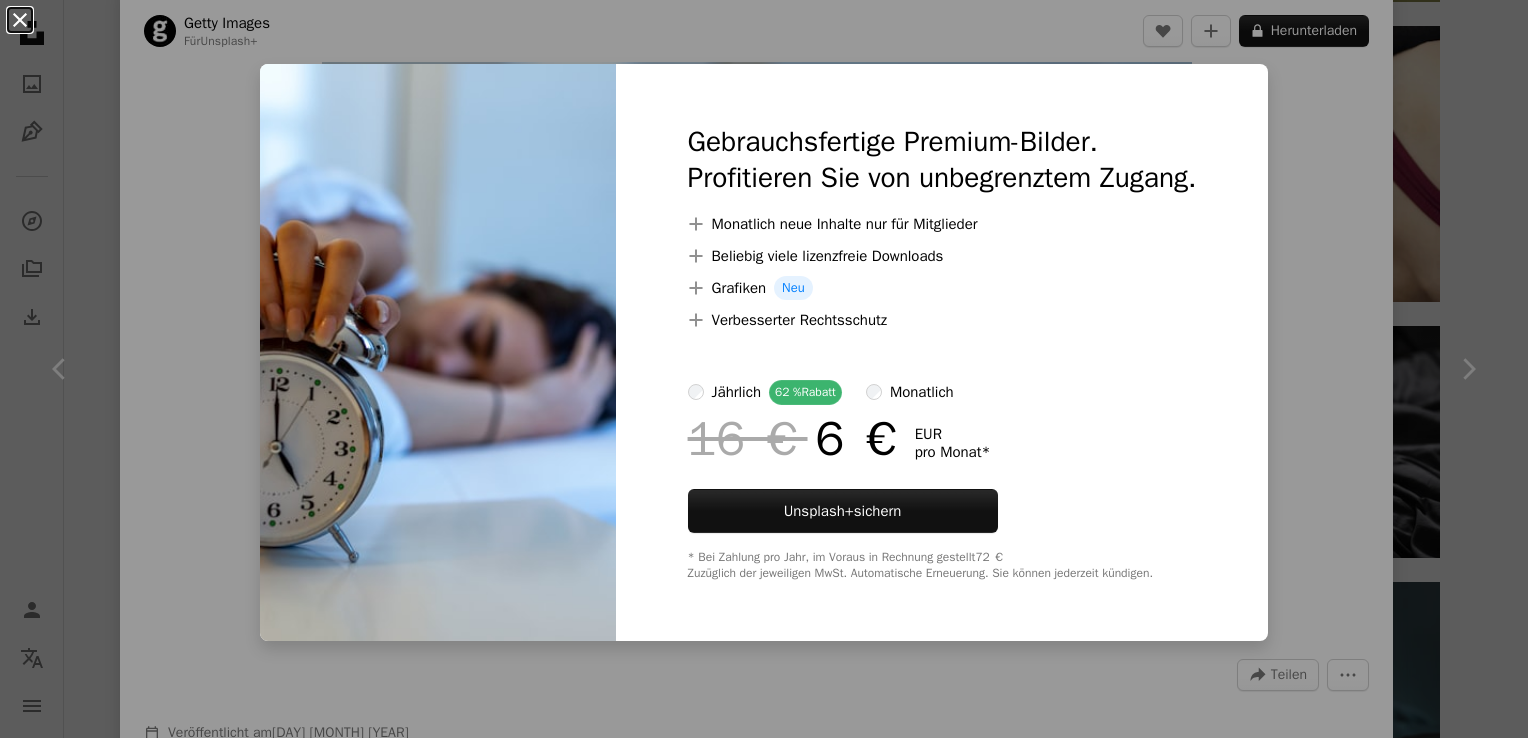 click on "An X shape" at bounding box center [20, 20] 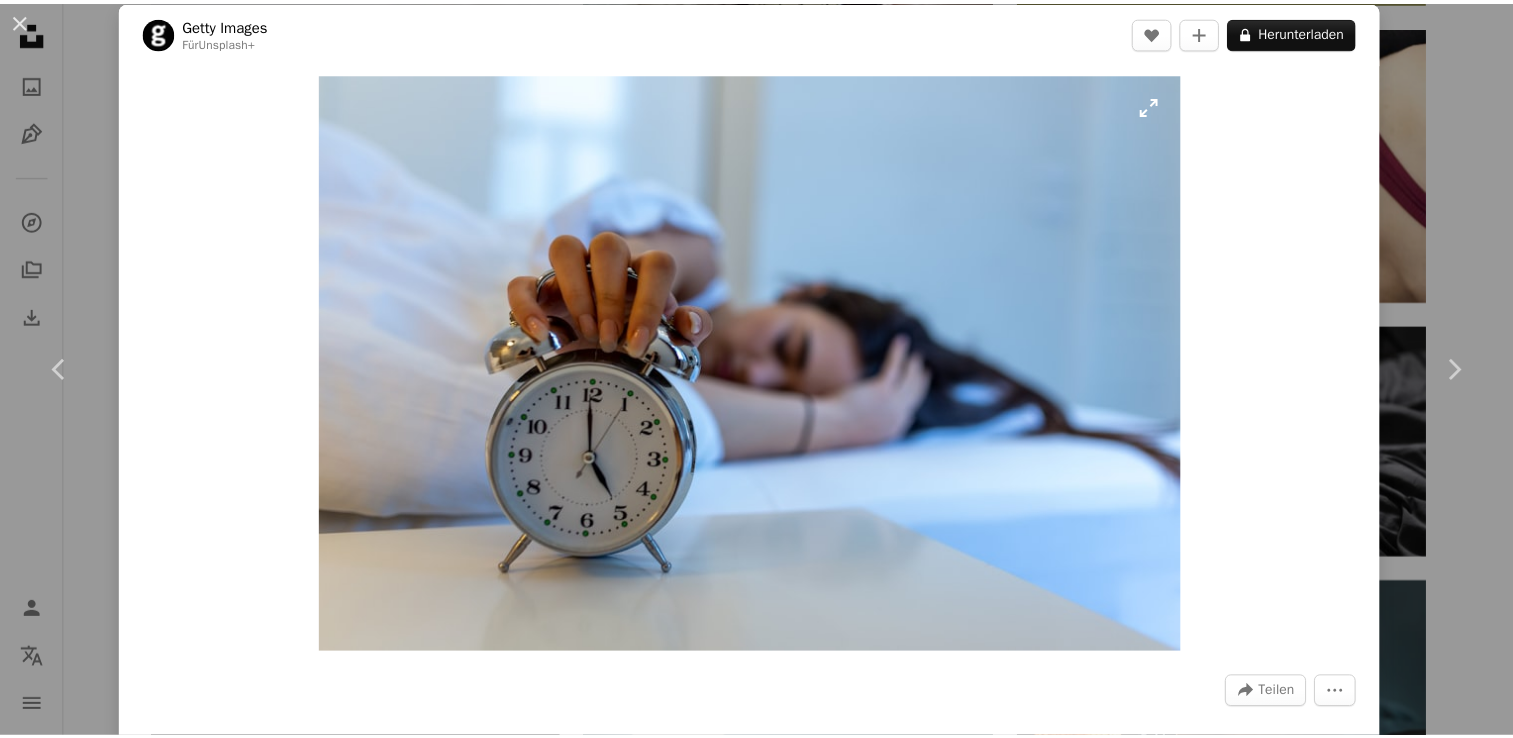 scroll, scrollTop: 0, scrollLeft: 0, axis: both 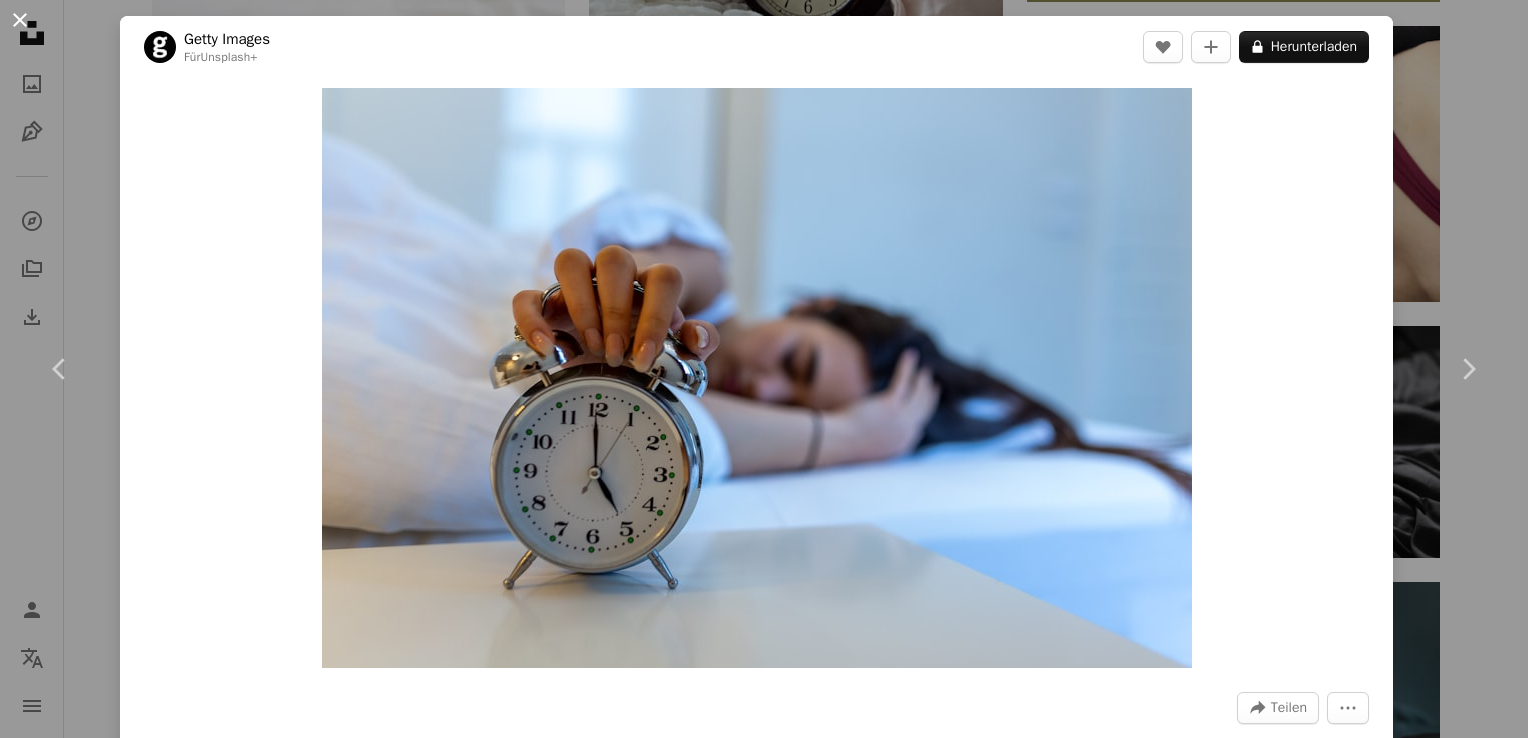click on "An X shape" at bounding box center [20, 20] 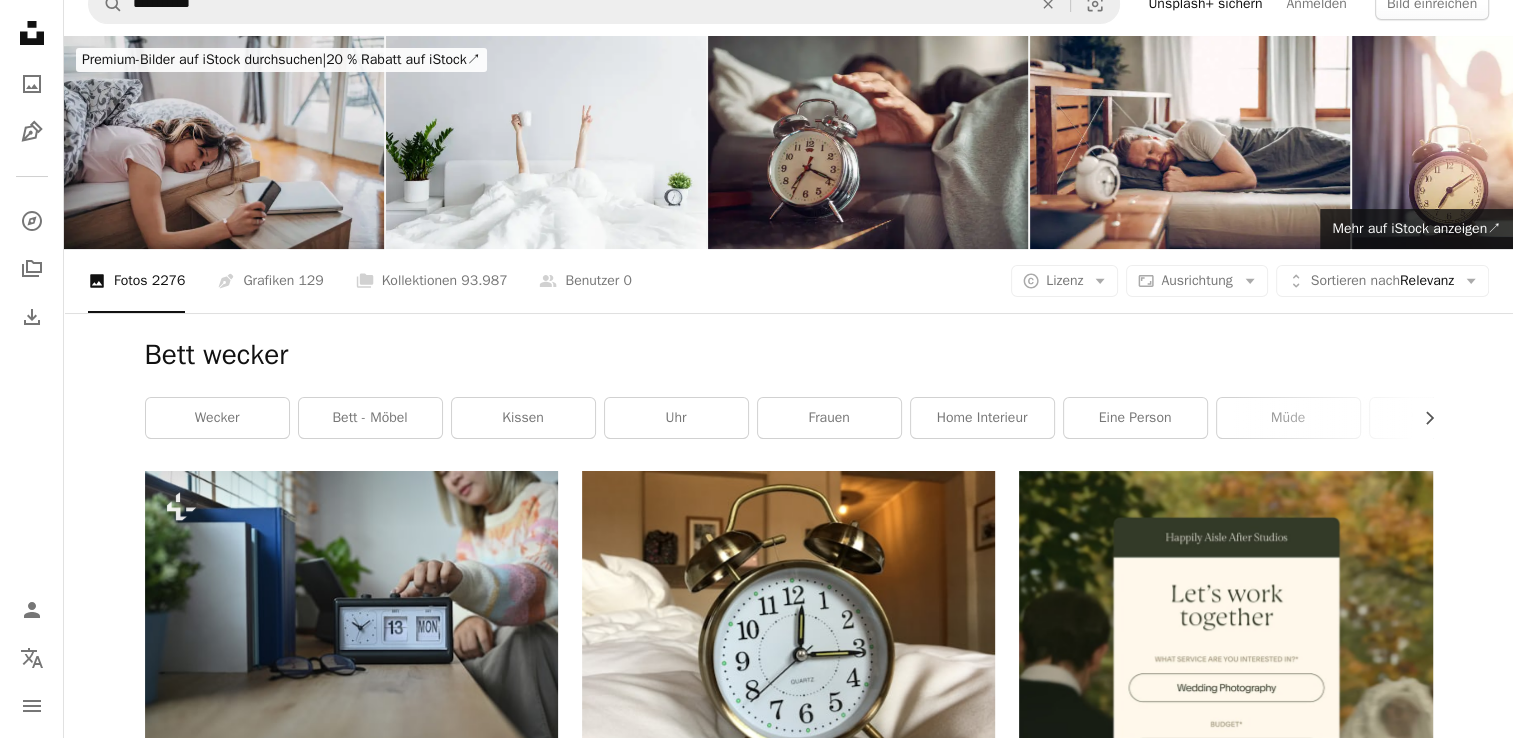 scroll, scrollTop: 0, scrollLeft: 0, axis: both 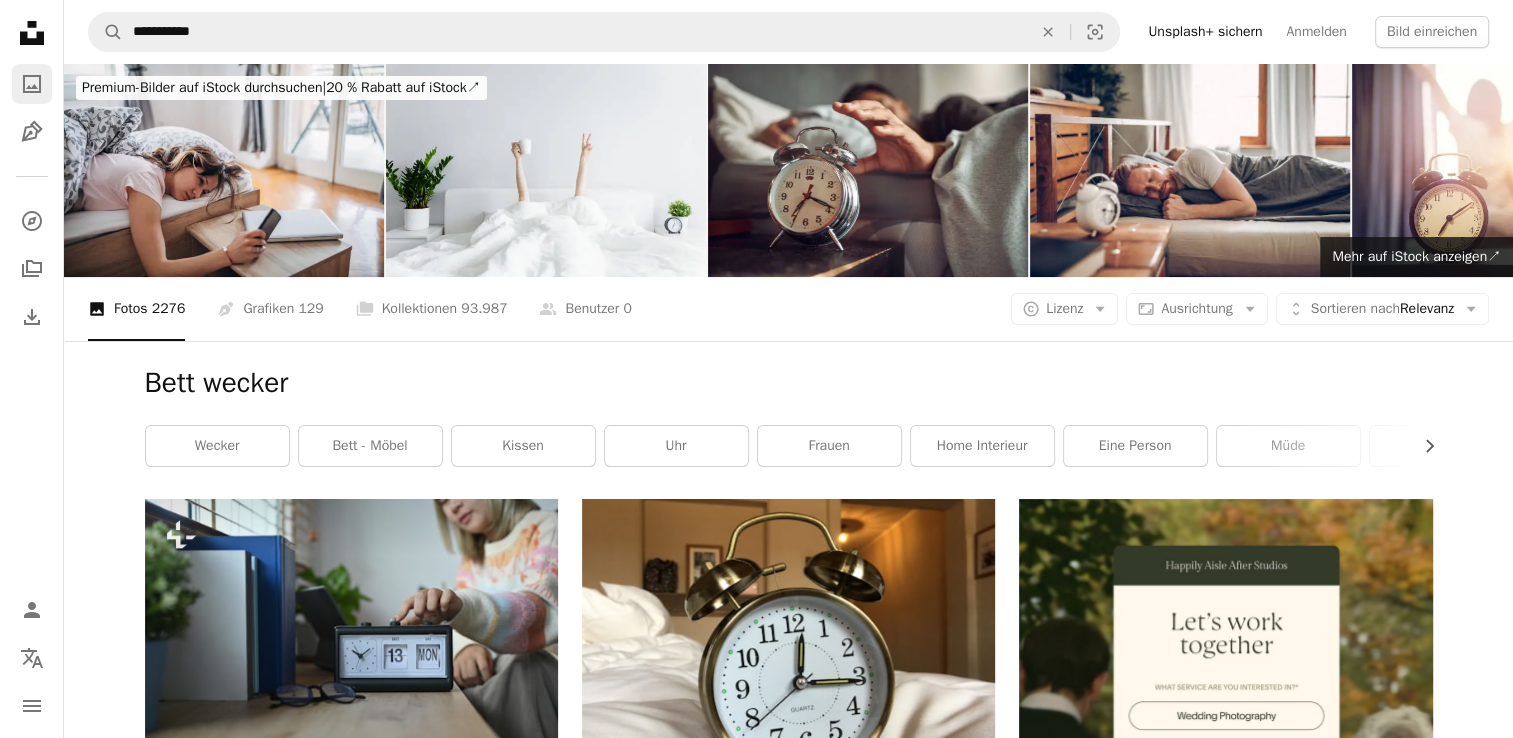 click on "A photo" 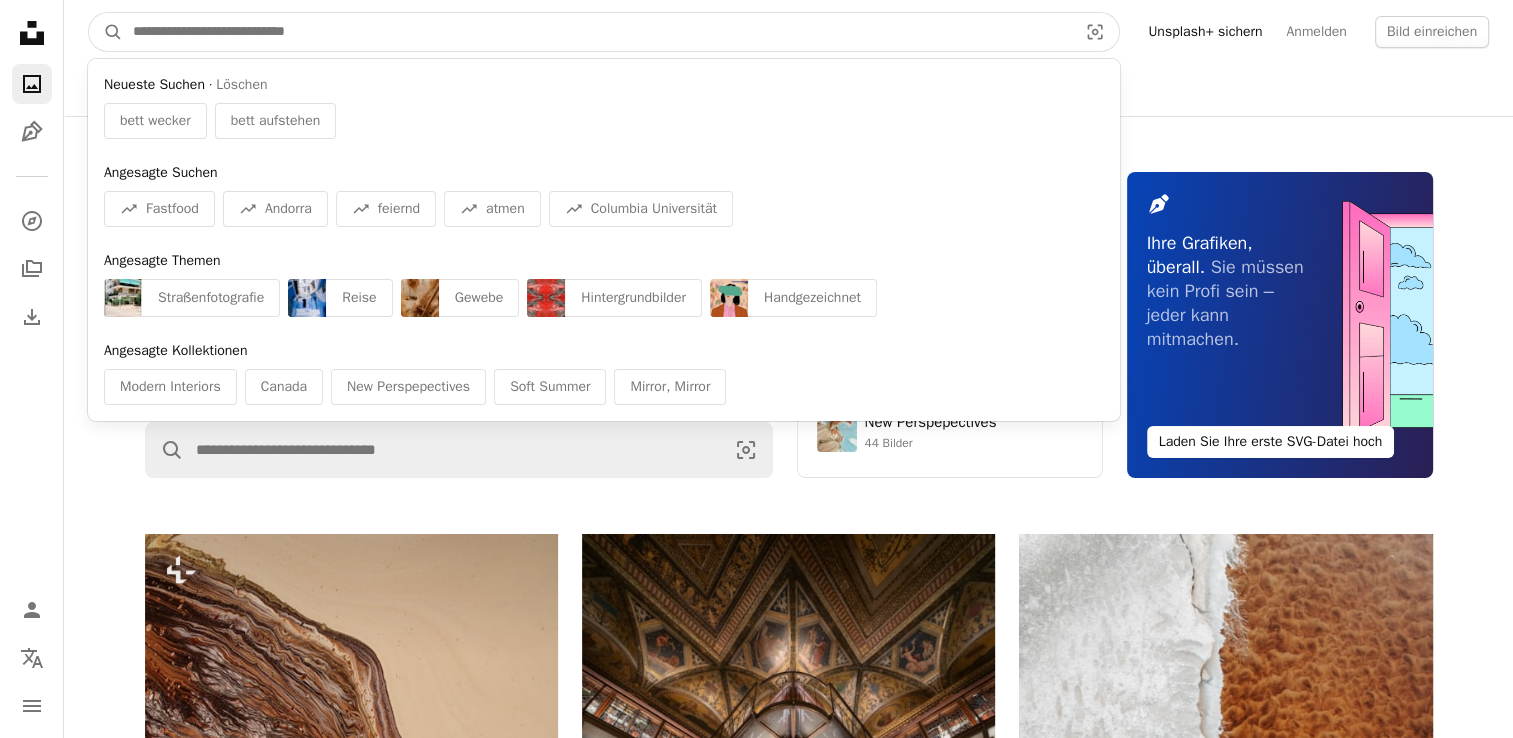 click at bounding box center (597, 32) 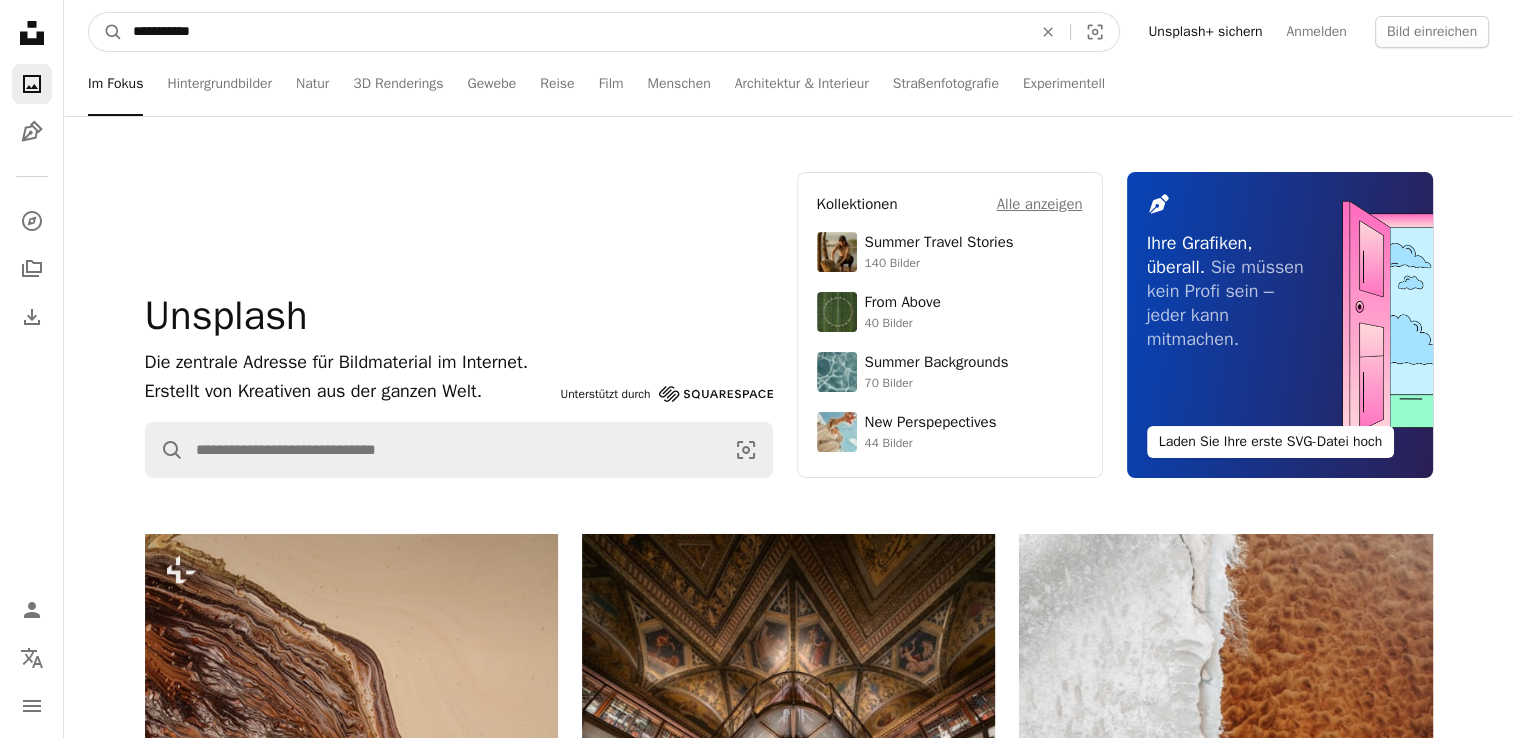type on "**********" 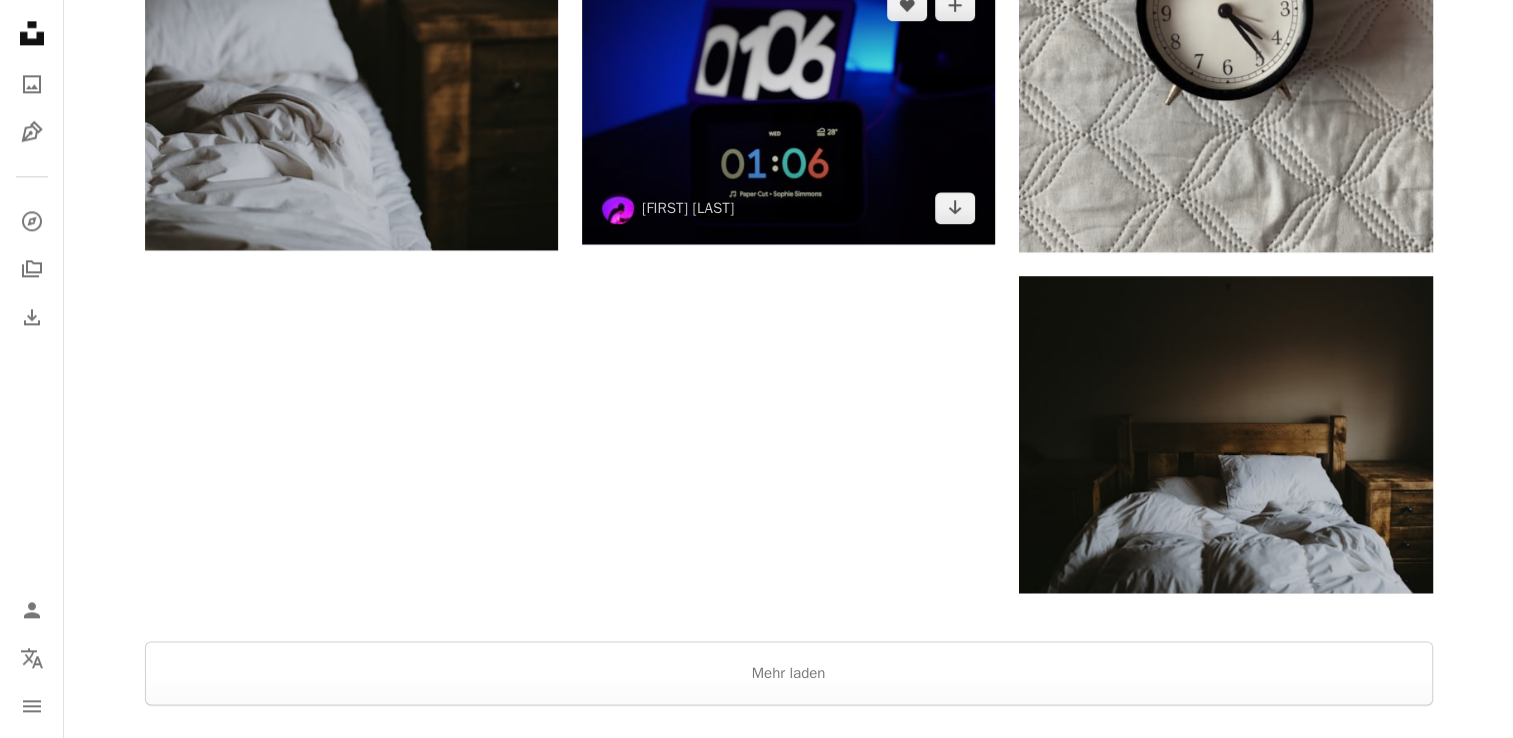 scroll, scrollTop: 2900, scrollLeft: 0, axis: vertical 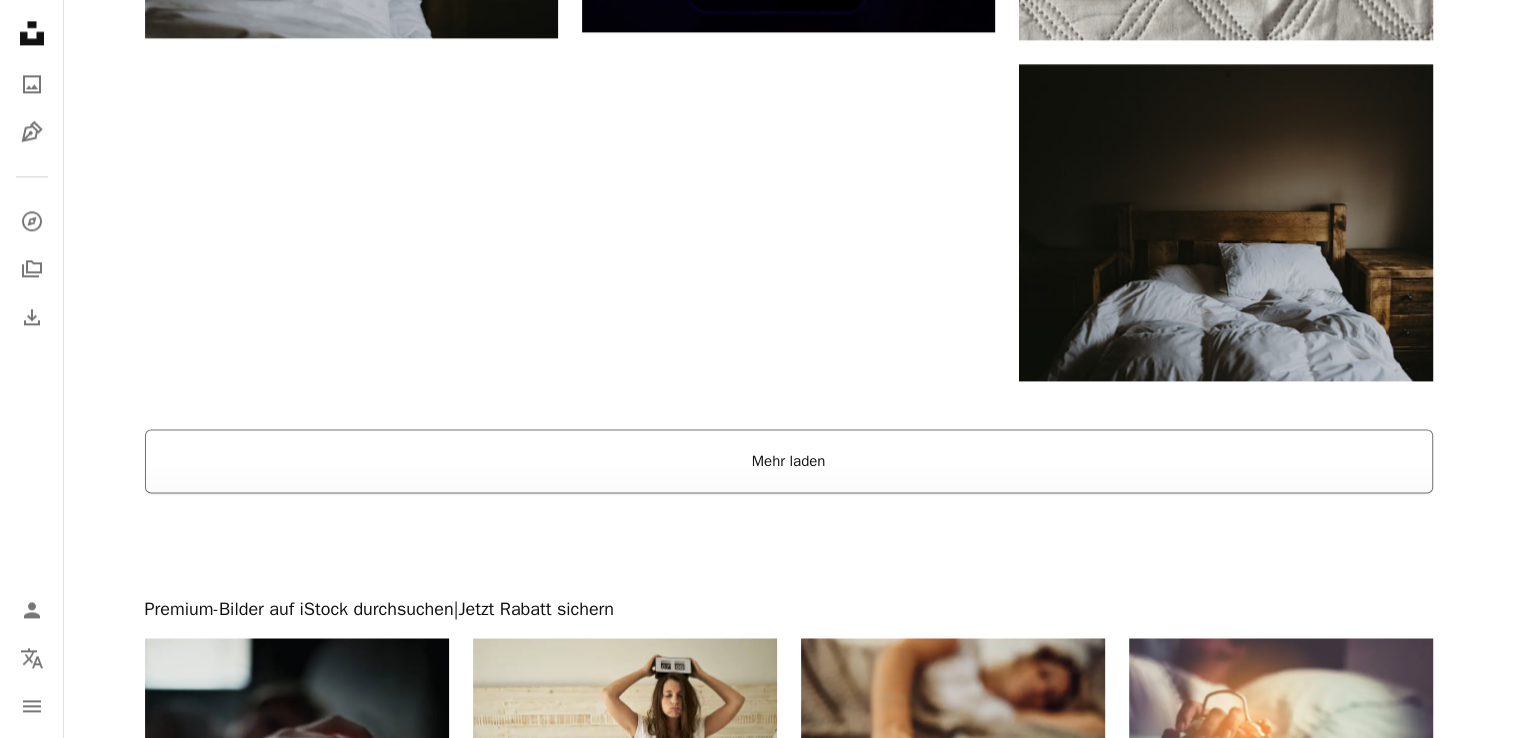 click on "Mehr laden" at bounding box center [789, 461] 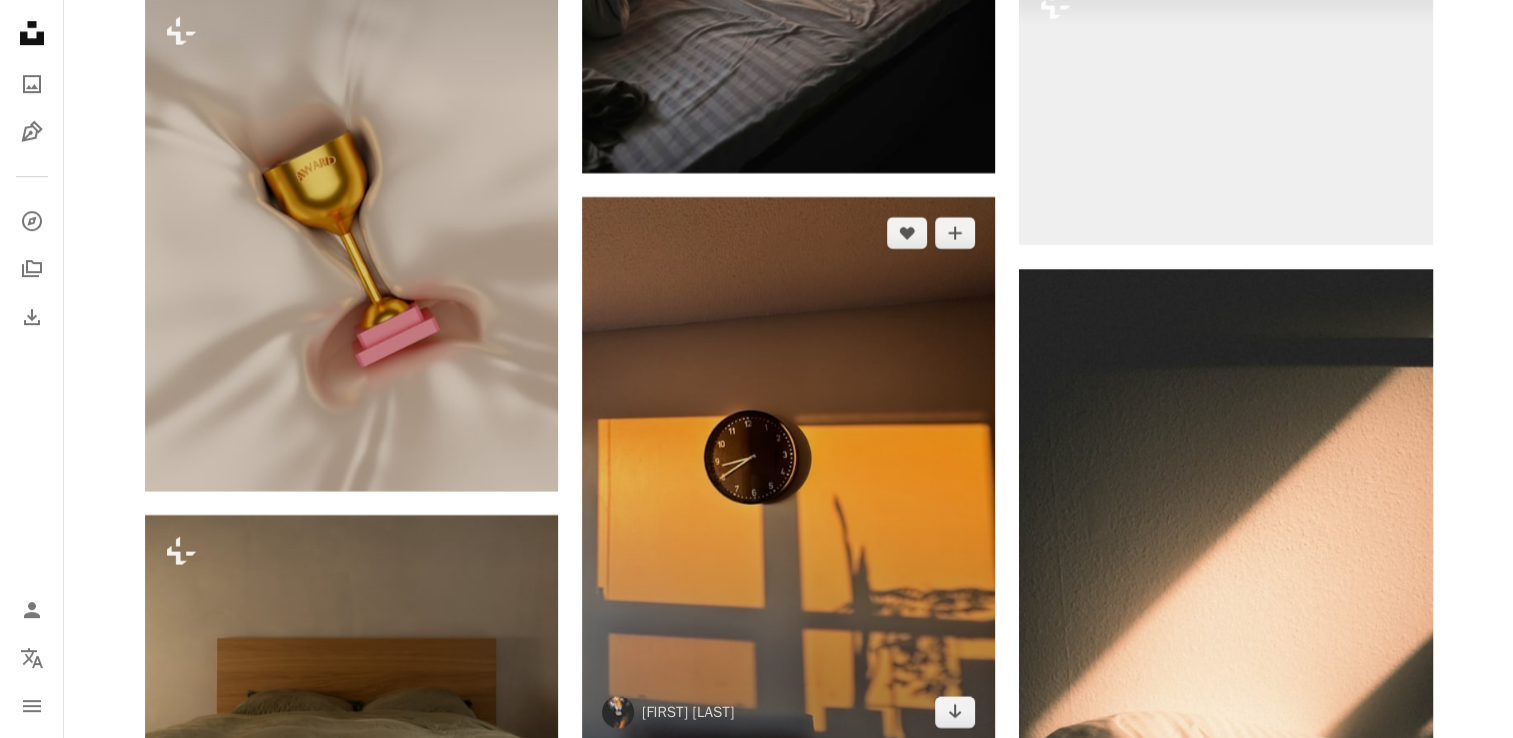 scroll, scrollTop: 16566, scrollLeft: 0, axis: vertical 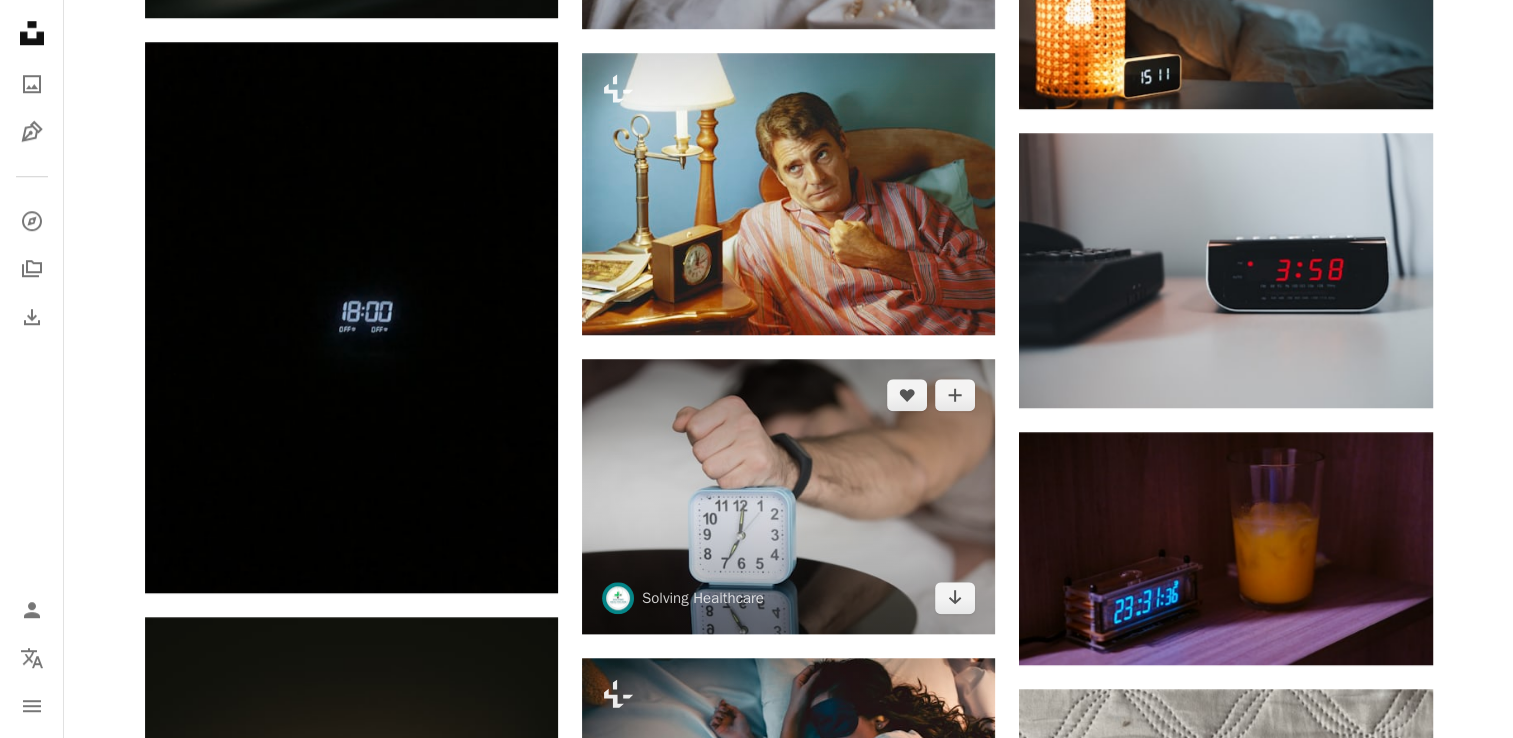 click at bounding box center [788, 496] 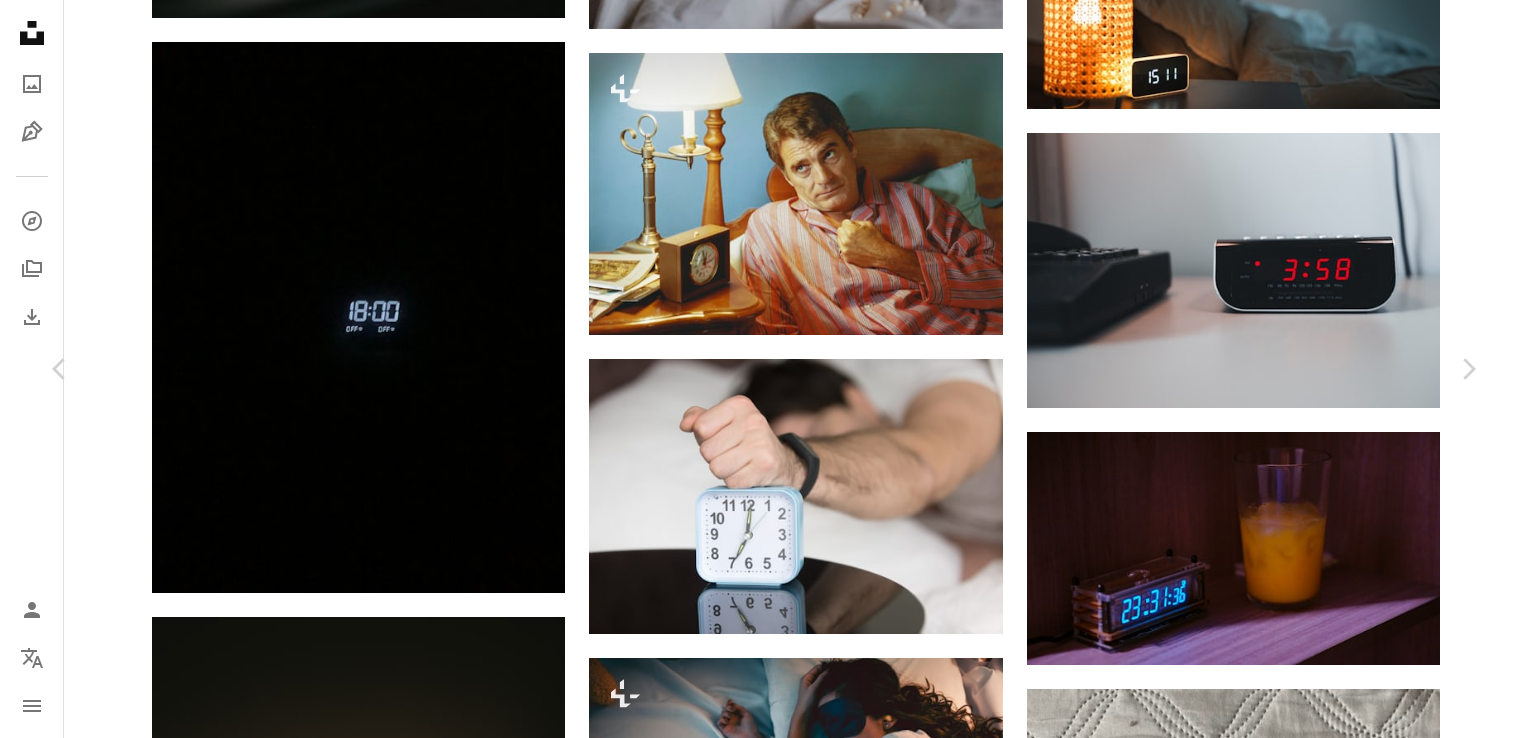 click on "Kostenlos herunterladen" at bounding box center [1247, 17757] 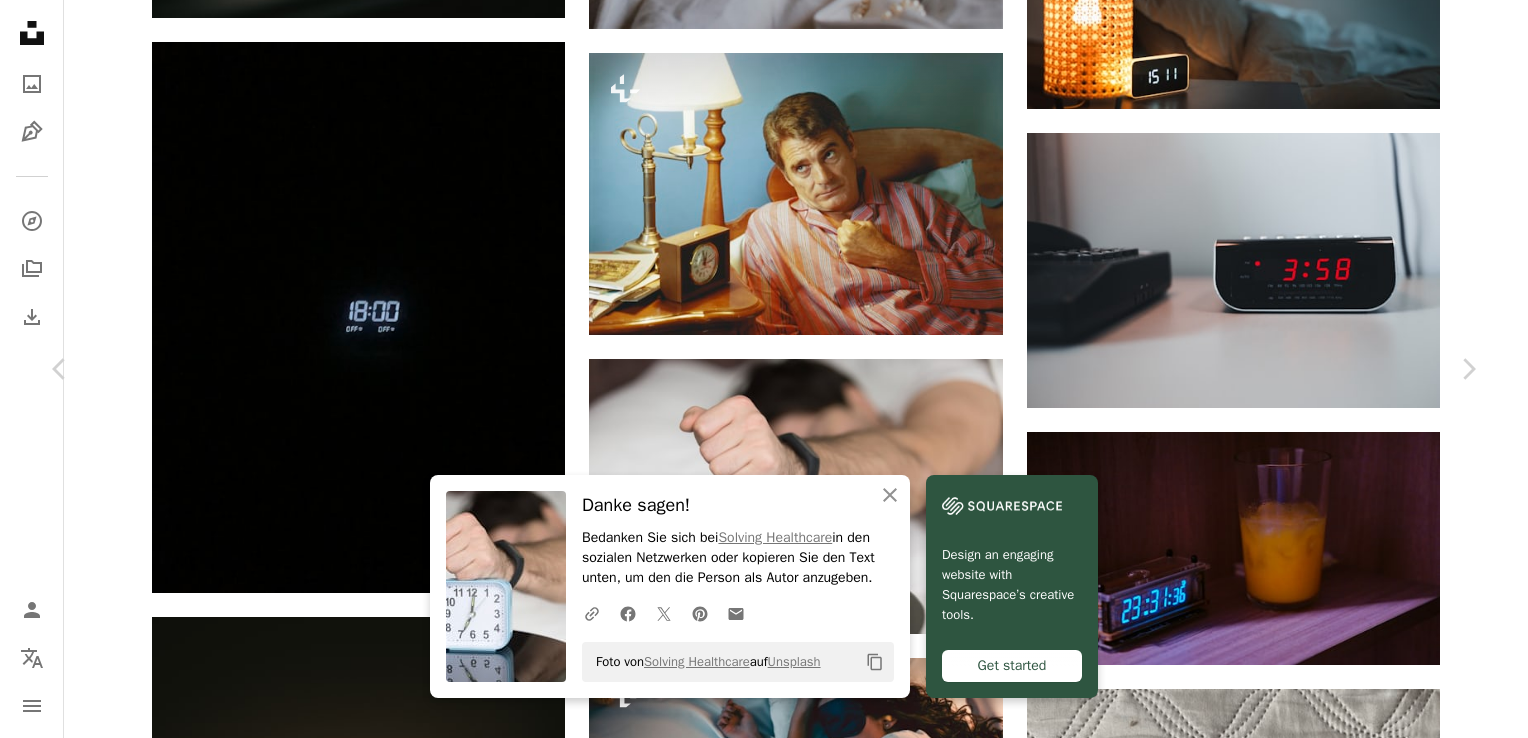drag, startPoint x: 1433, startPoint y: 403, endPoint x: 1392, endPoint y: 261, distance: 147.80054 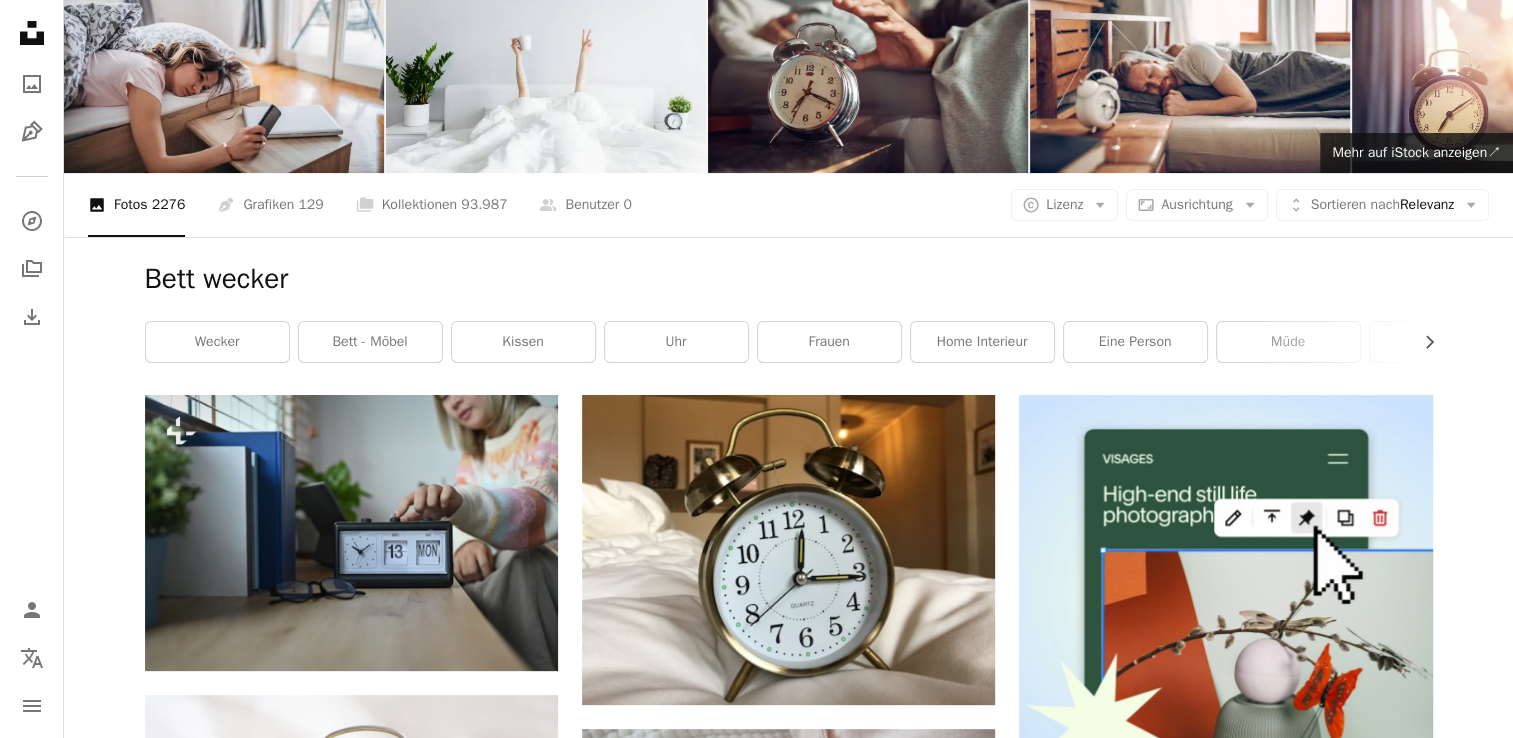 scroll, scrollTop: 0, scrollLeft: 0, axis: both 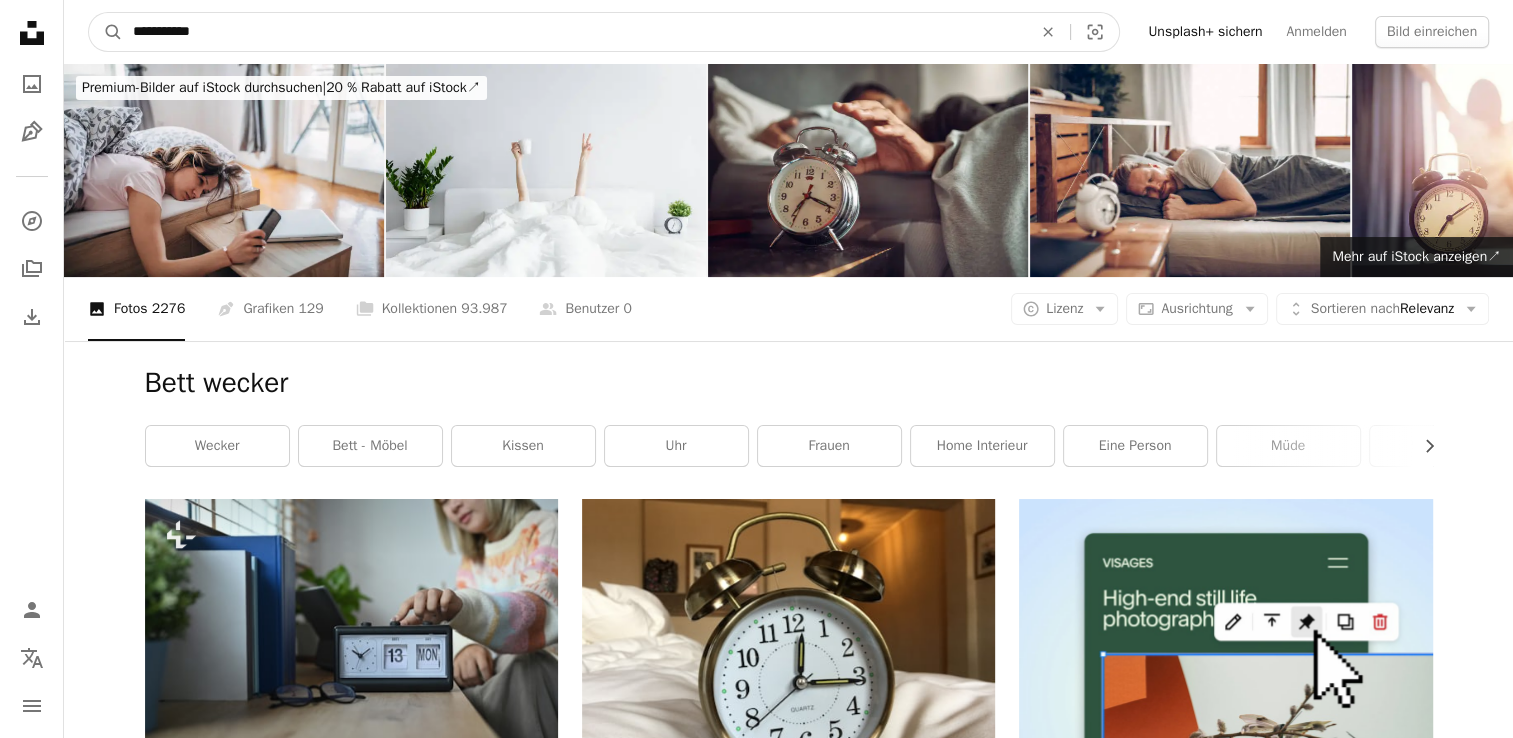 drag, startPoint x: 234, startPoint y: 25, endPoint x: -32, endPoint y: 37, distance: 266.27054 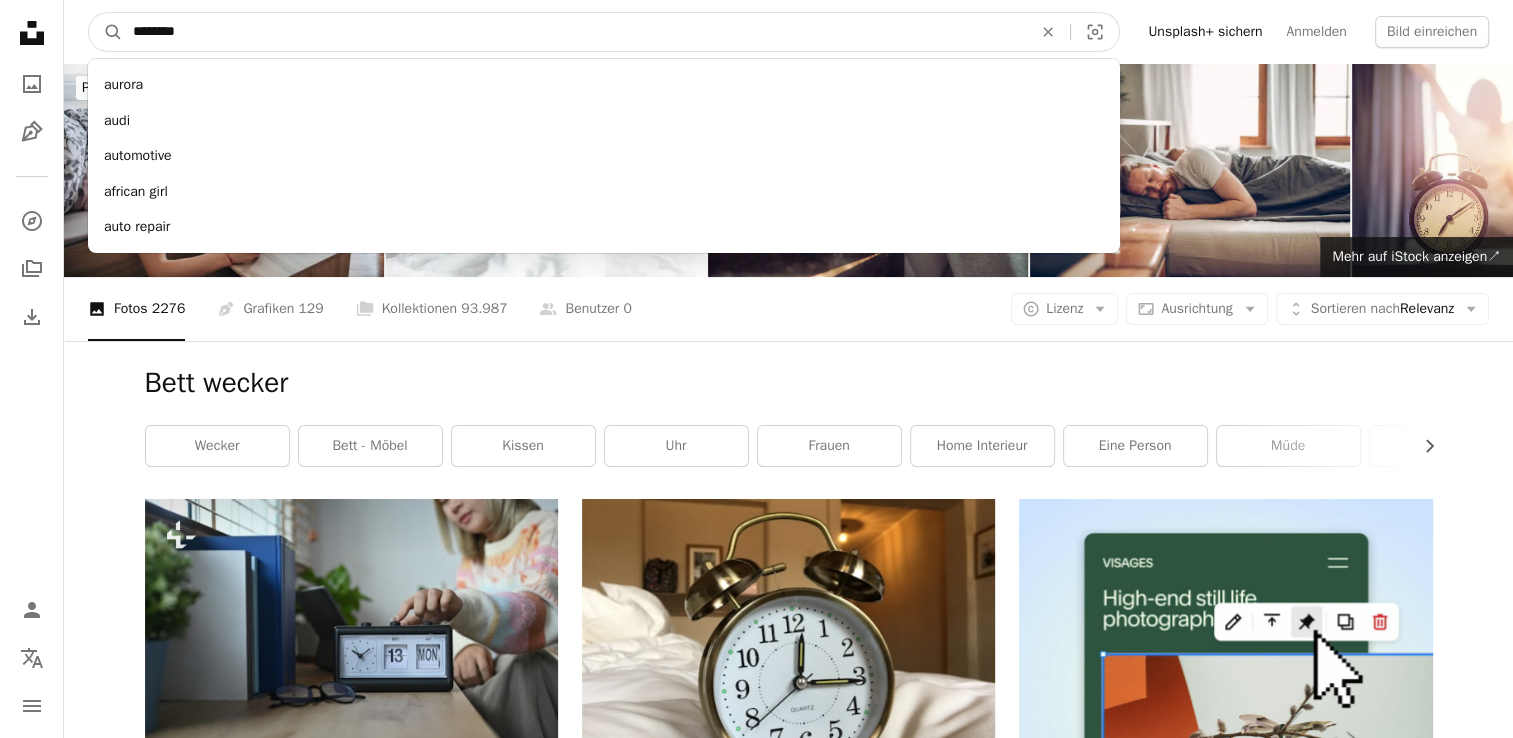 type on "*********" 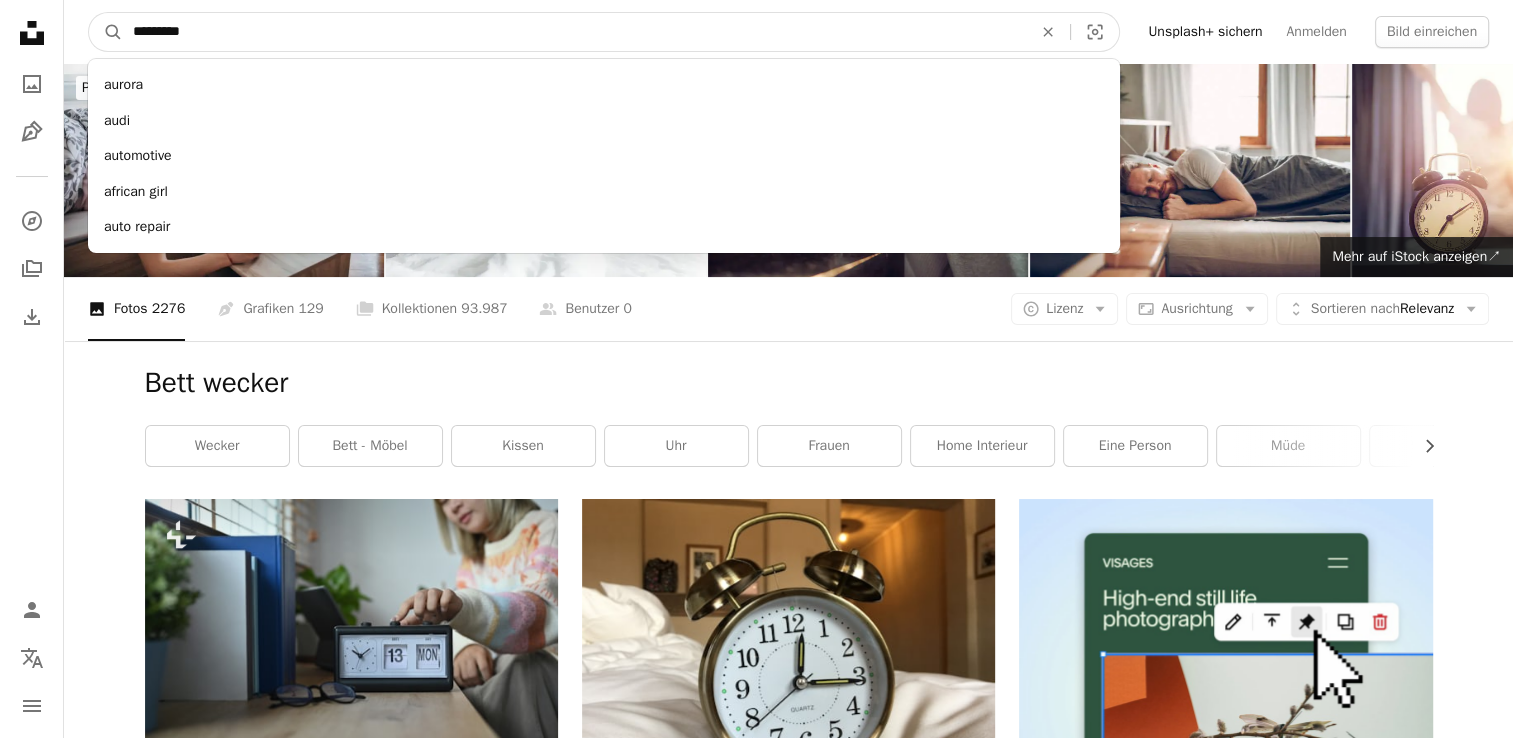 click on "A magnifying glass" at bounding box center (106, 32) 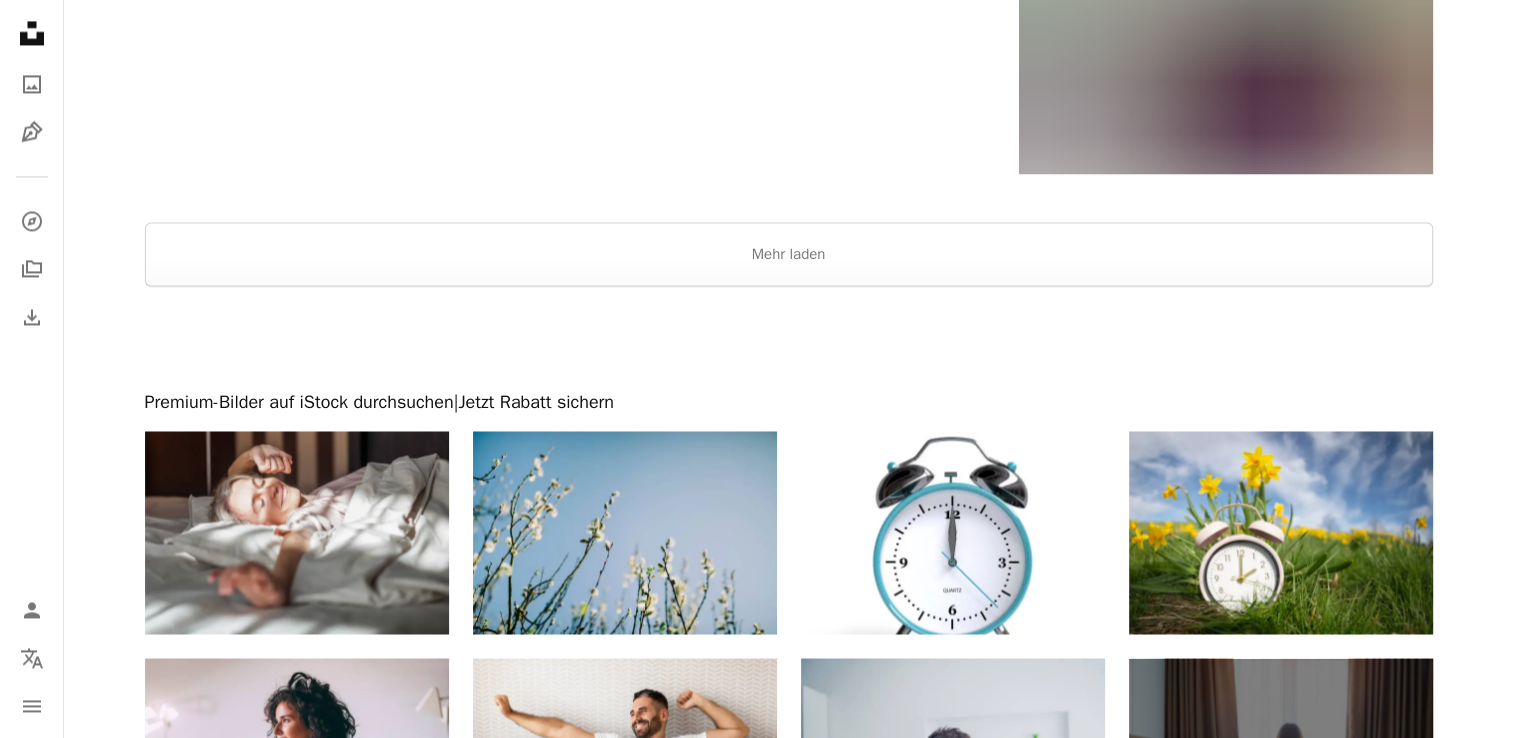 scroll, scrollTop: 3266, scrollLeft: 0, axis: vertical 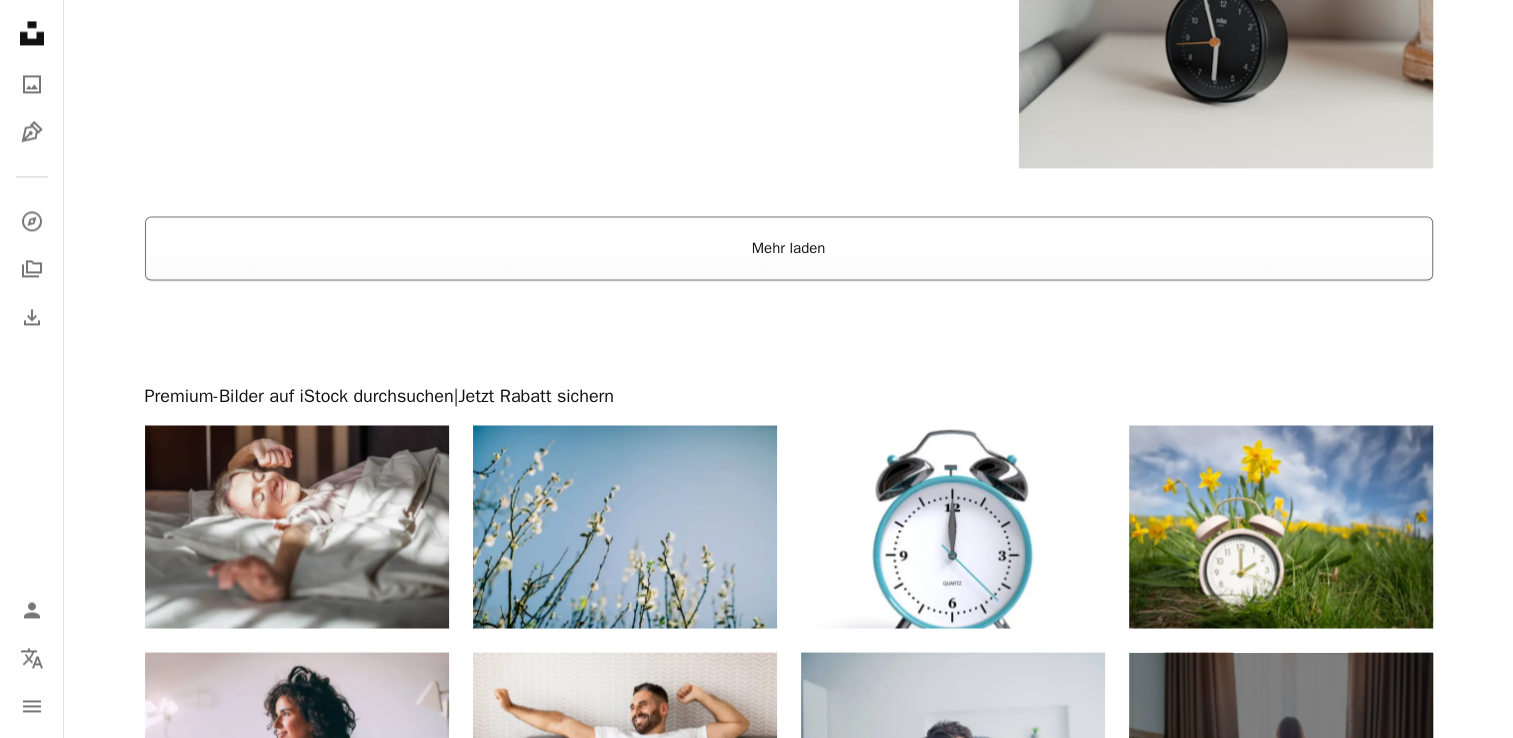 click on "Mehr laden" at bounding box center [789, 248] 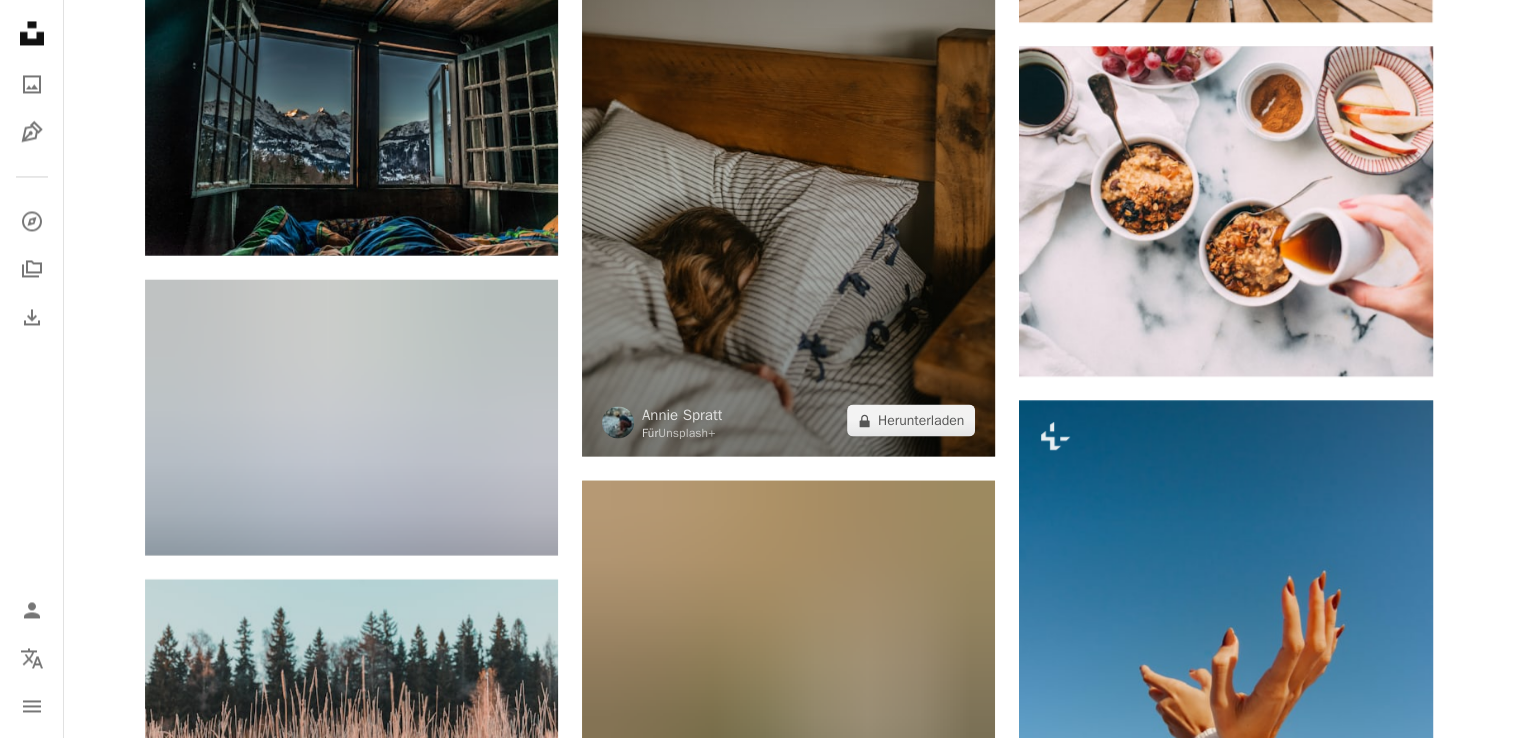 scroll, scrollTop: 10966, scrollLeft: 0, axis: vertical 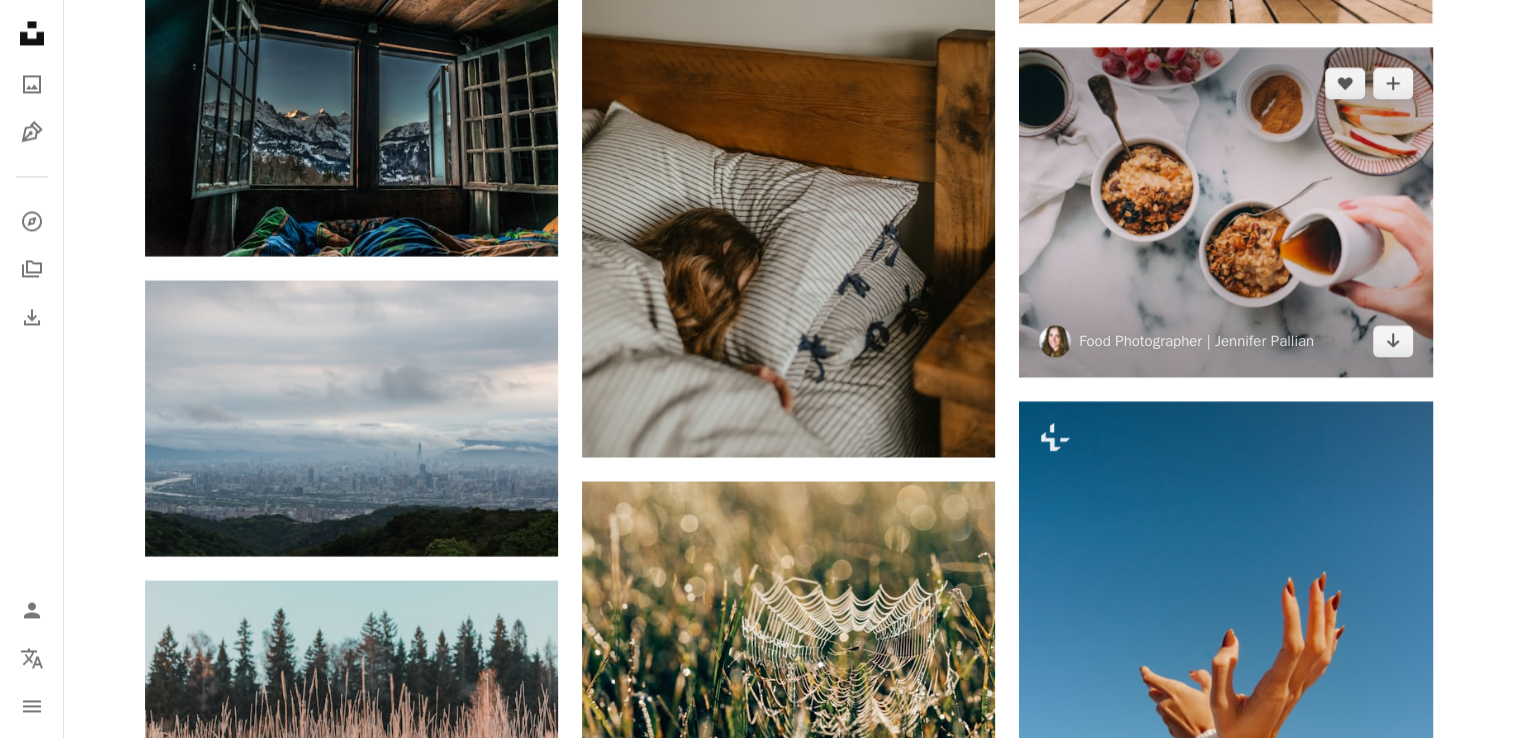 click at bounding box center [1225, 212] 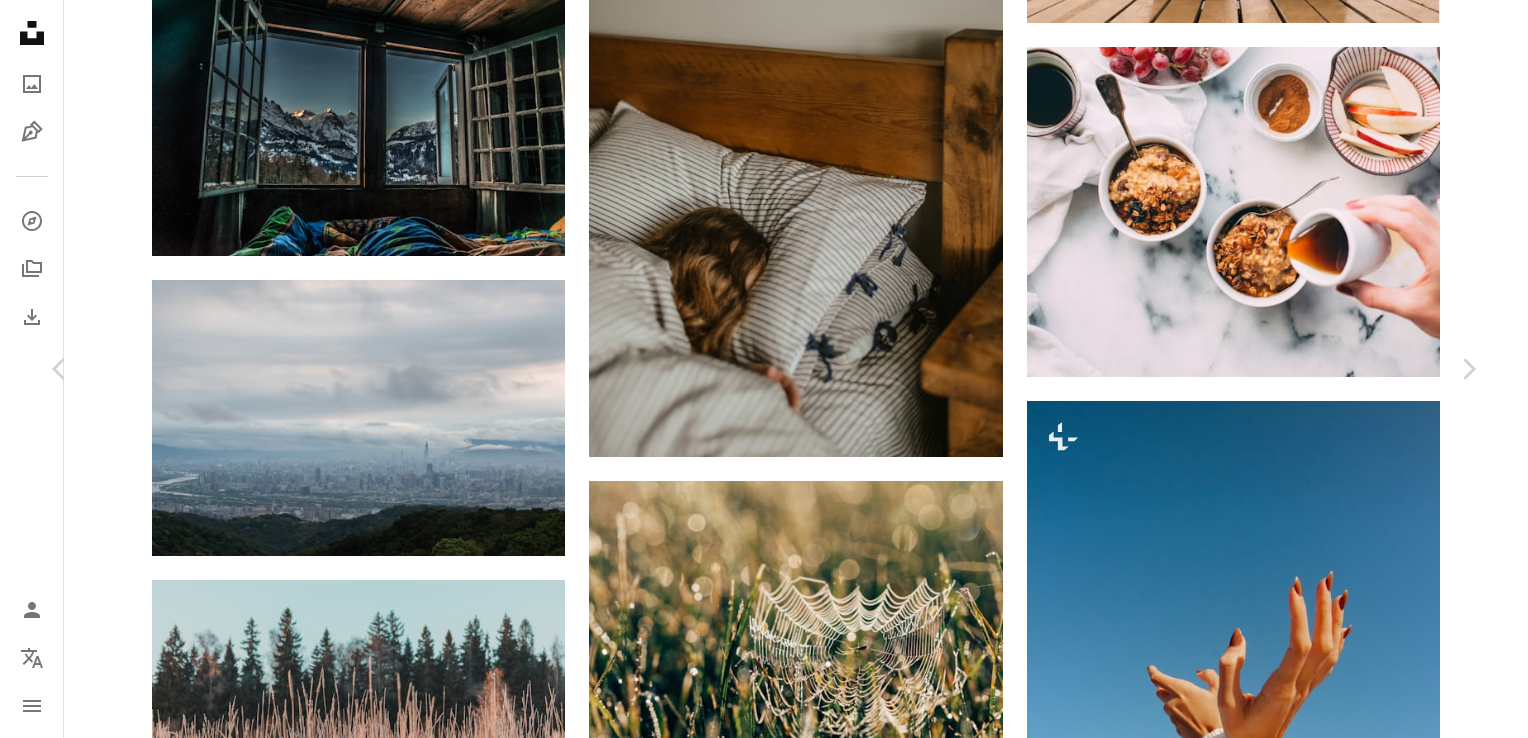 click on "Kostenlos herunterladen" at bounding box center [1247, 4086] 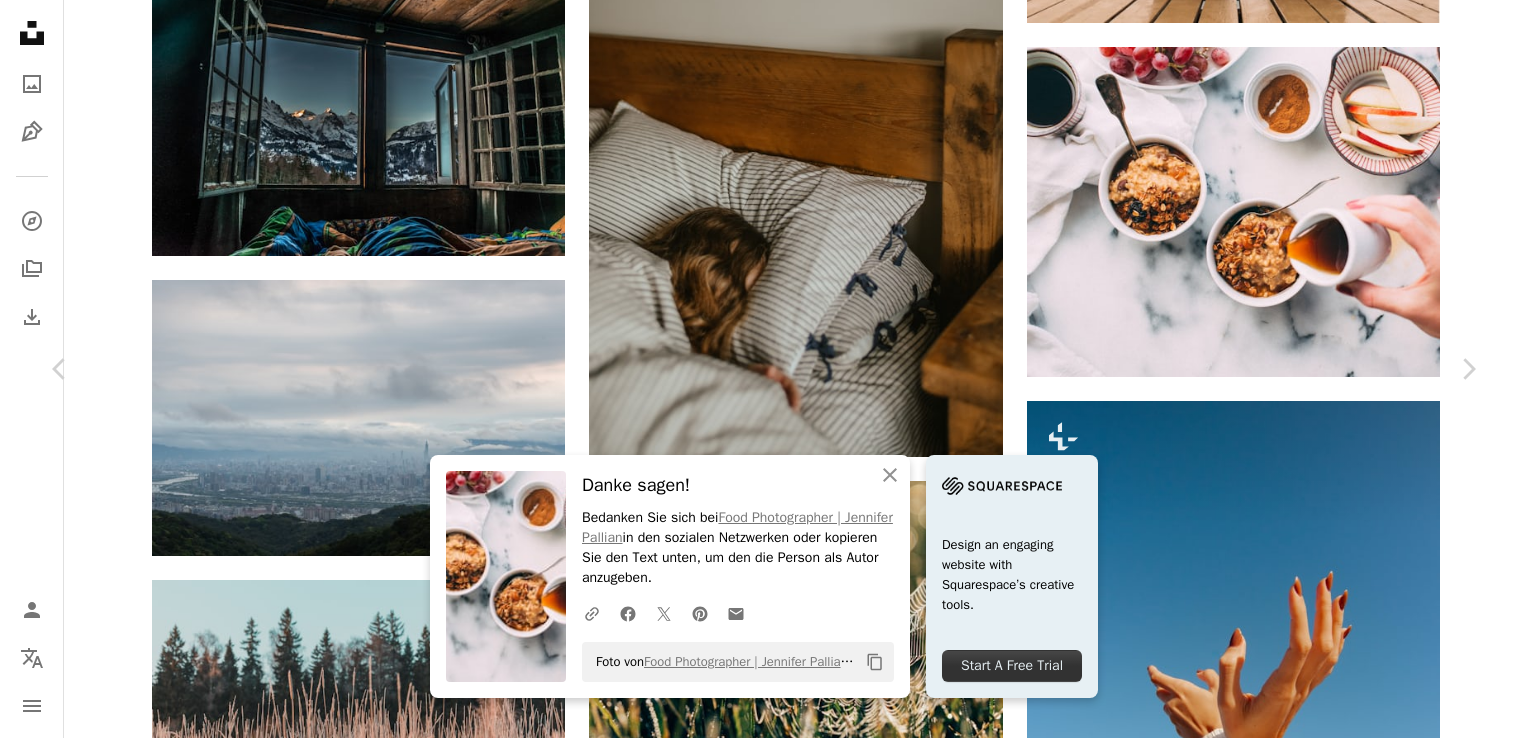 click on "Zoom in" at bounding box center [756, 4417] 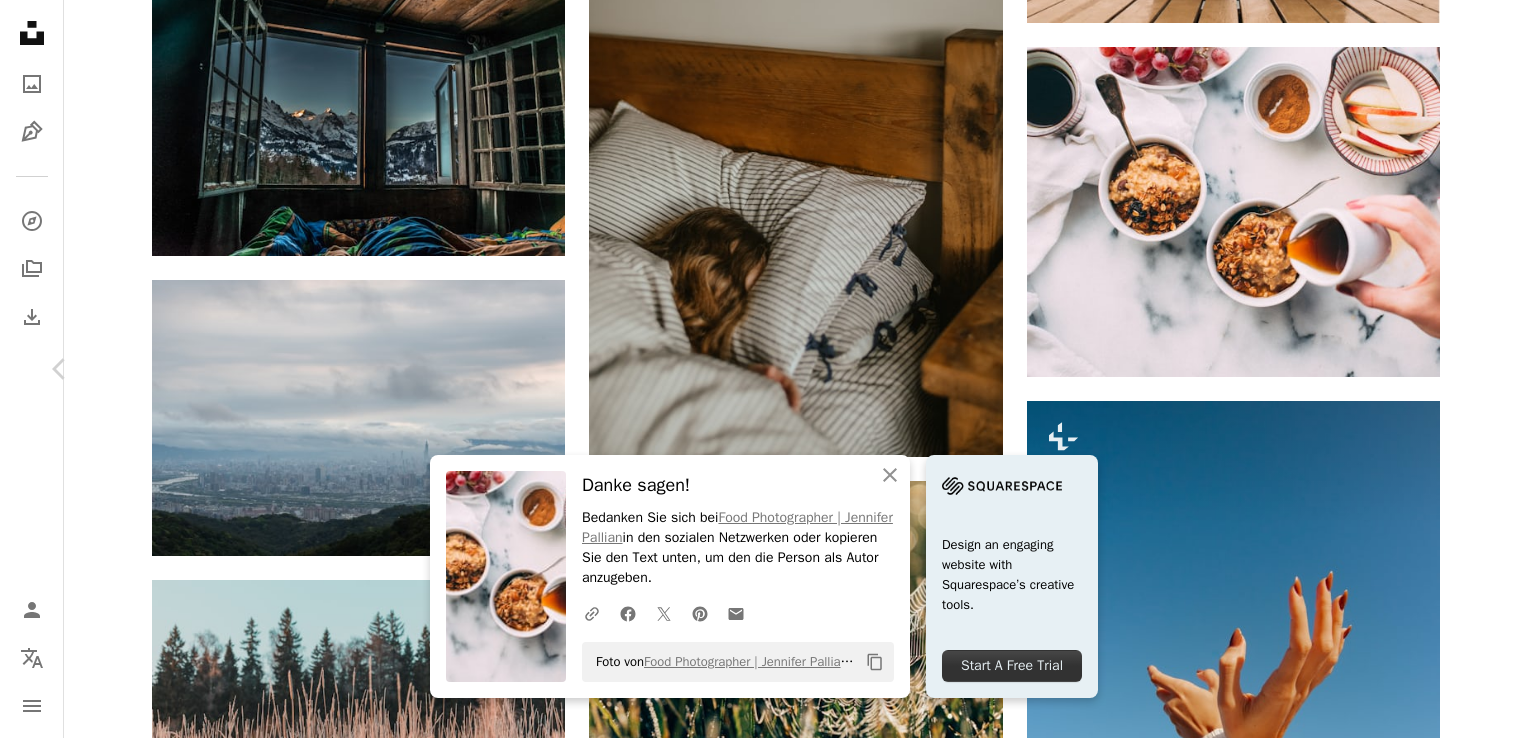 drag, startPoint x: 1461, startPoint y: 462, endPoint x: 1458, endPoint y: 447, distance: 15.297058 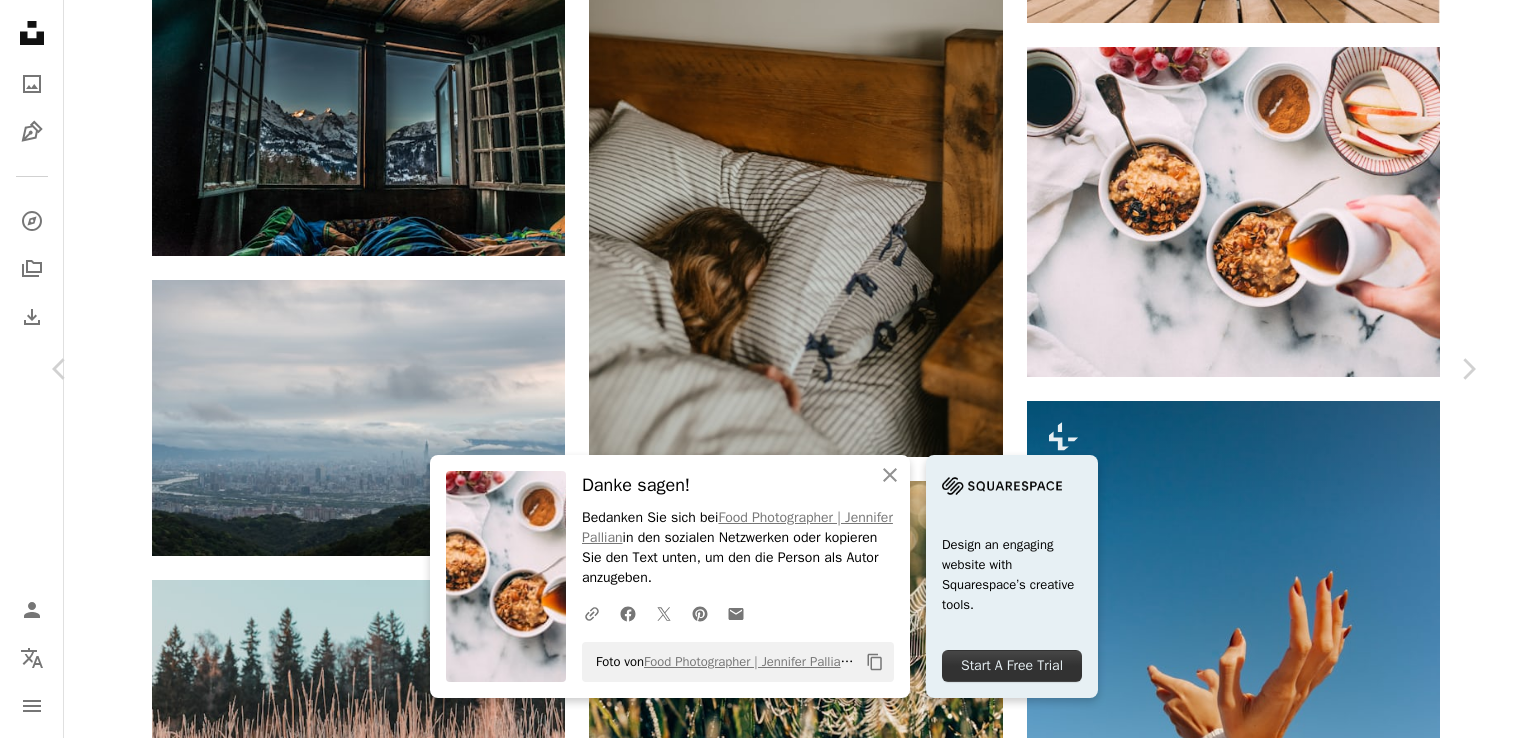 click on "Kostenlos herunterladen" at bounding box center (1247, 4086) 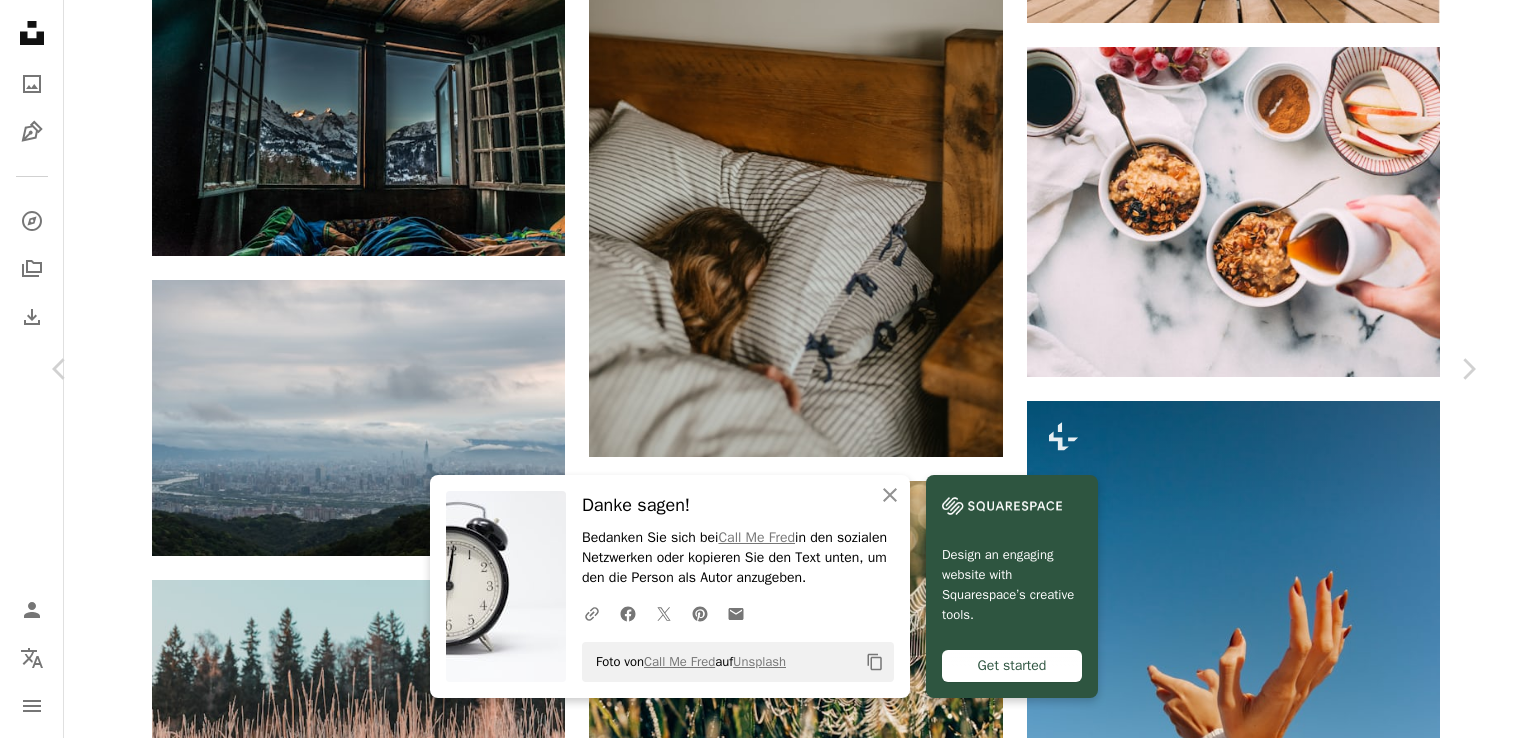 click on "An X shape" at bounding box center [20, 20] 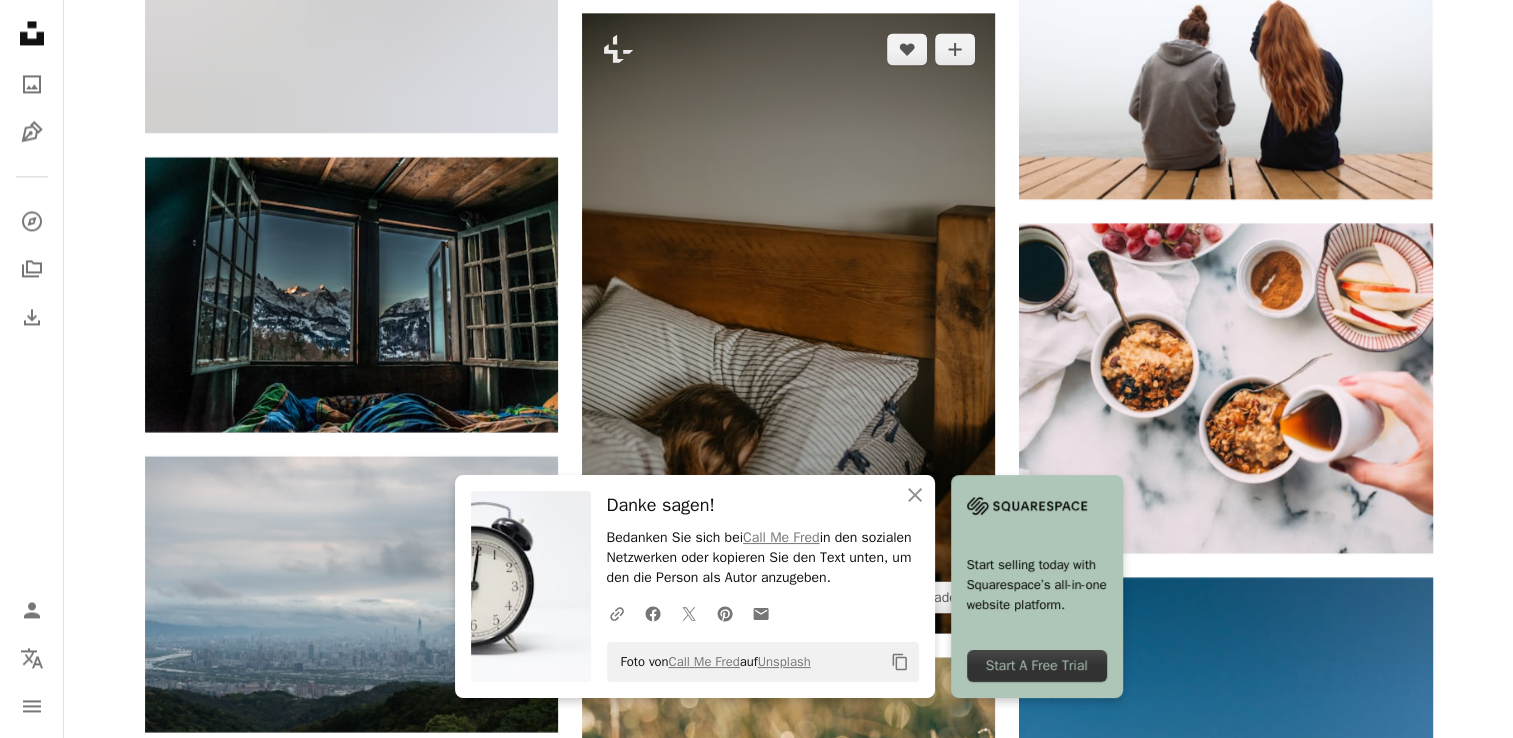scroll, scrollTop: 10733, scrollLeft: 0, axis: vertical 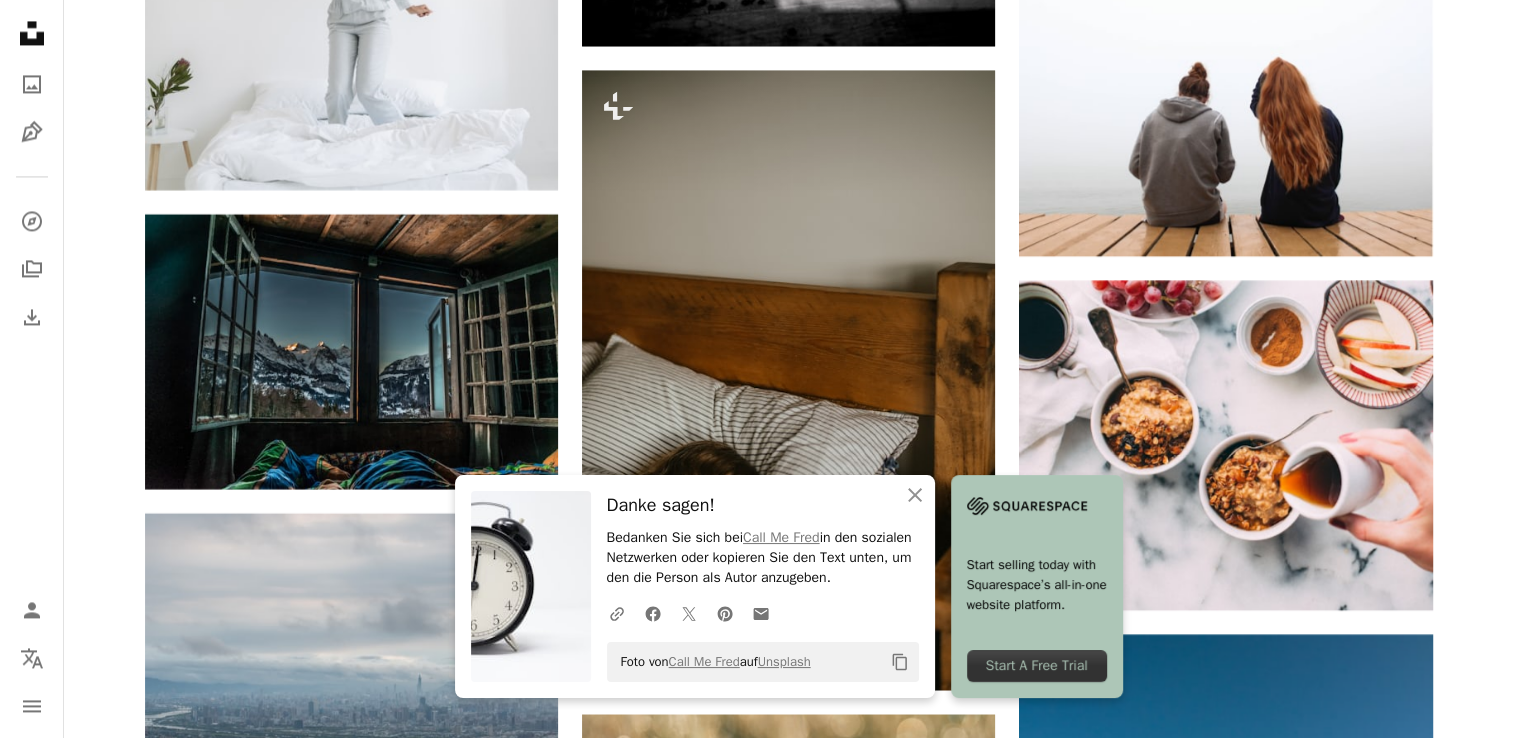 click on "A heart A plus sign Getty Images Für Unsplash+ A lock Herunterladen Plus sign for Unsplash+ A heart A plus sign [FIRST] [LAST] Arrow pointing down Plus sign for Unsplash+ A heart A plus sign Getty Images Für Unsplash+ A lock Herunterladen A heart A plus sign [FIRST] [LAST] Arrow pointing down A heart A plus sign [FIRST] Für Anfragen verfügbar A checkmark inside of a circle Arrow pointing down A heart A plus sign [FIRST] [LAST] Arrow pointing down A heart A plus sign [FIRST] [LAST] Für Anfragen verfügbar A checkmark inside of a circle Arrow pointing down A heart A plus sign [FIRST] [LAST] Für Anfragen verfügbar A checkmark inside of a circle Arrow pointing down A heart" at bounding box center [788, -2981] 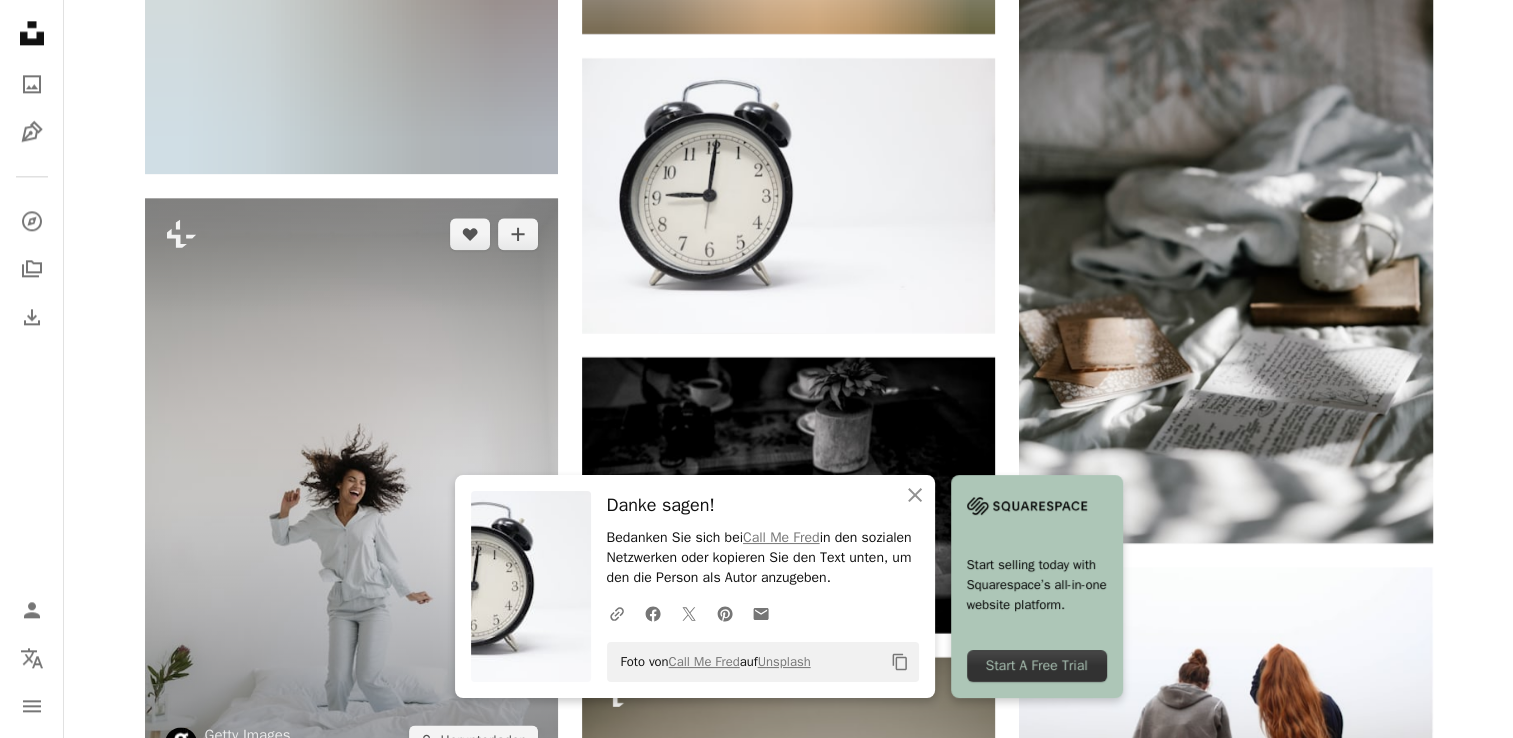 scroll, scrollTop: 10100, scrollLeft: 0, axis: vertical 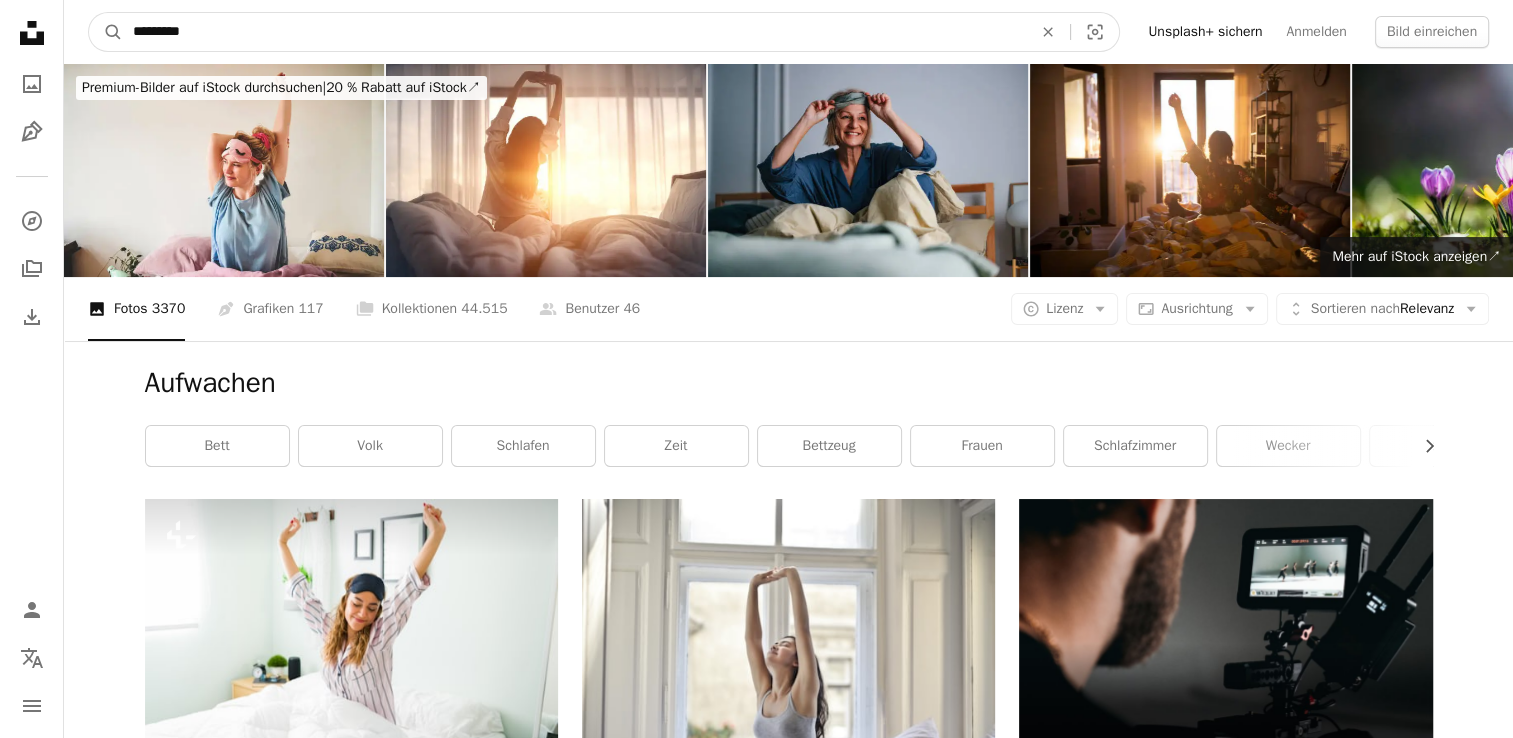 click on "*********" at bounding box center (574, 32) 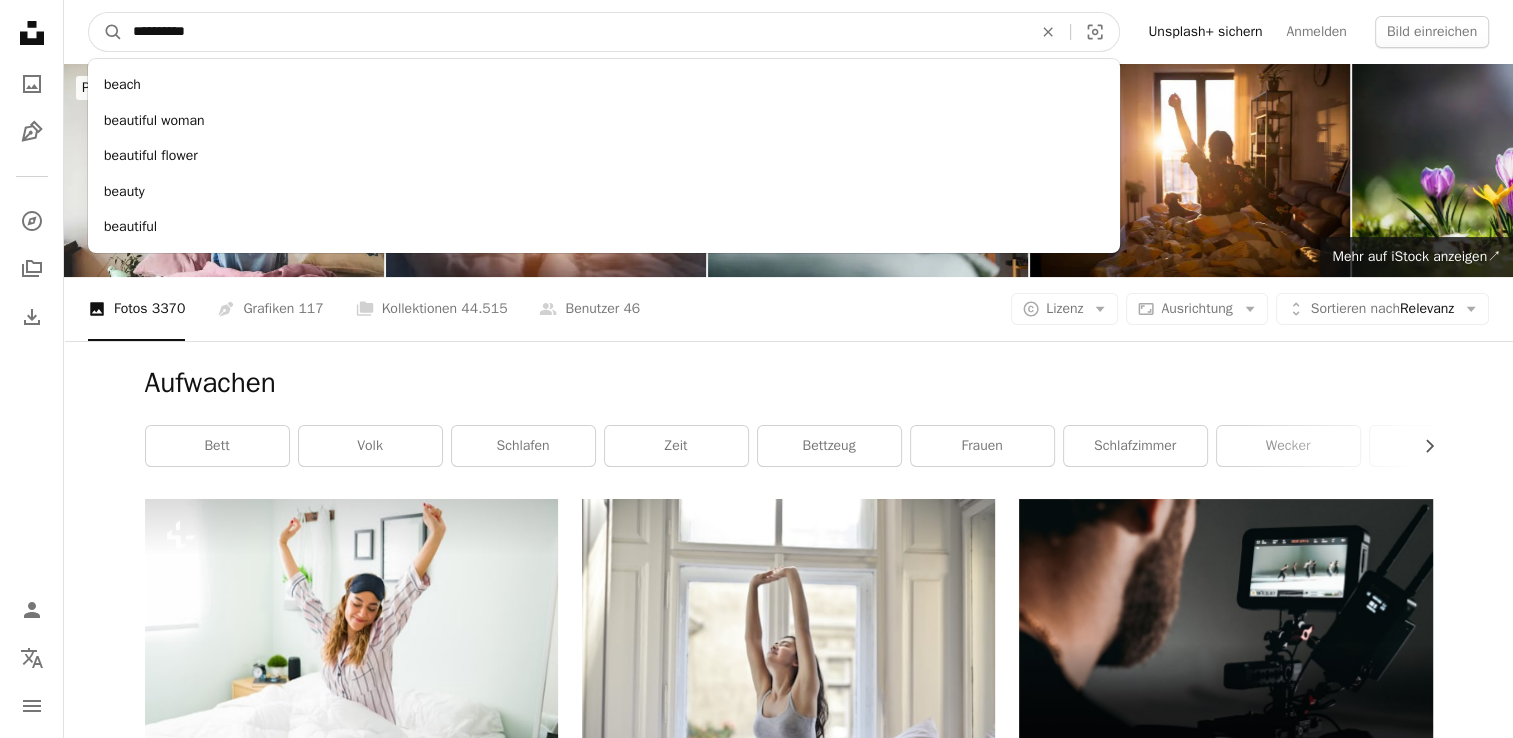 type on "**********" 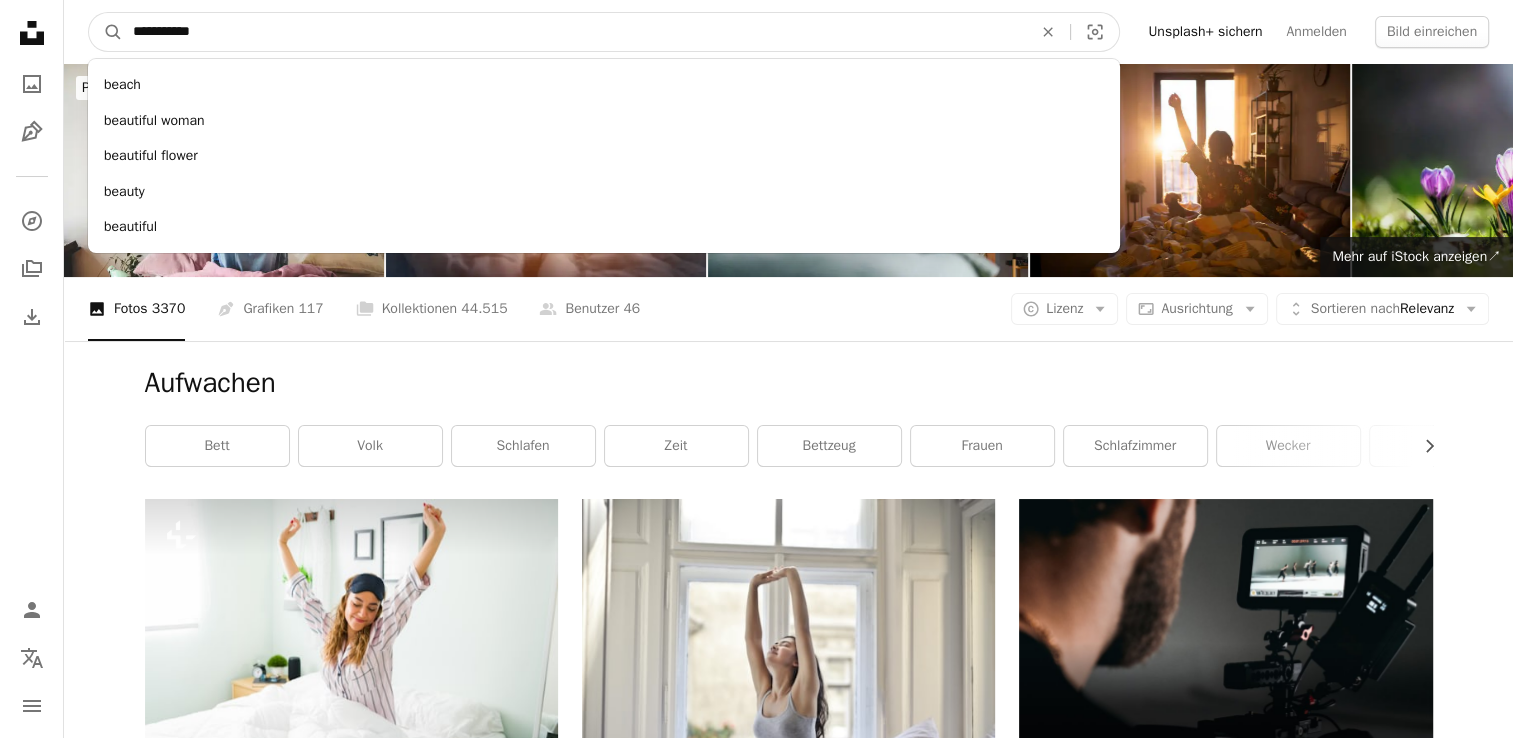 click on "A magnifying glass" at bounding box center (106, 32) 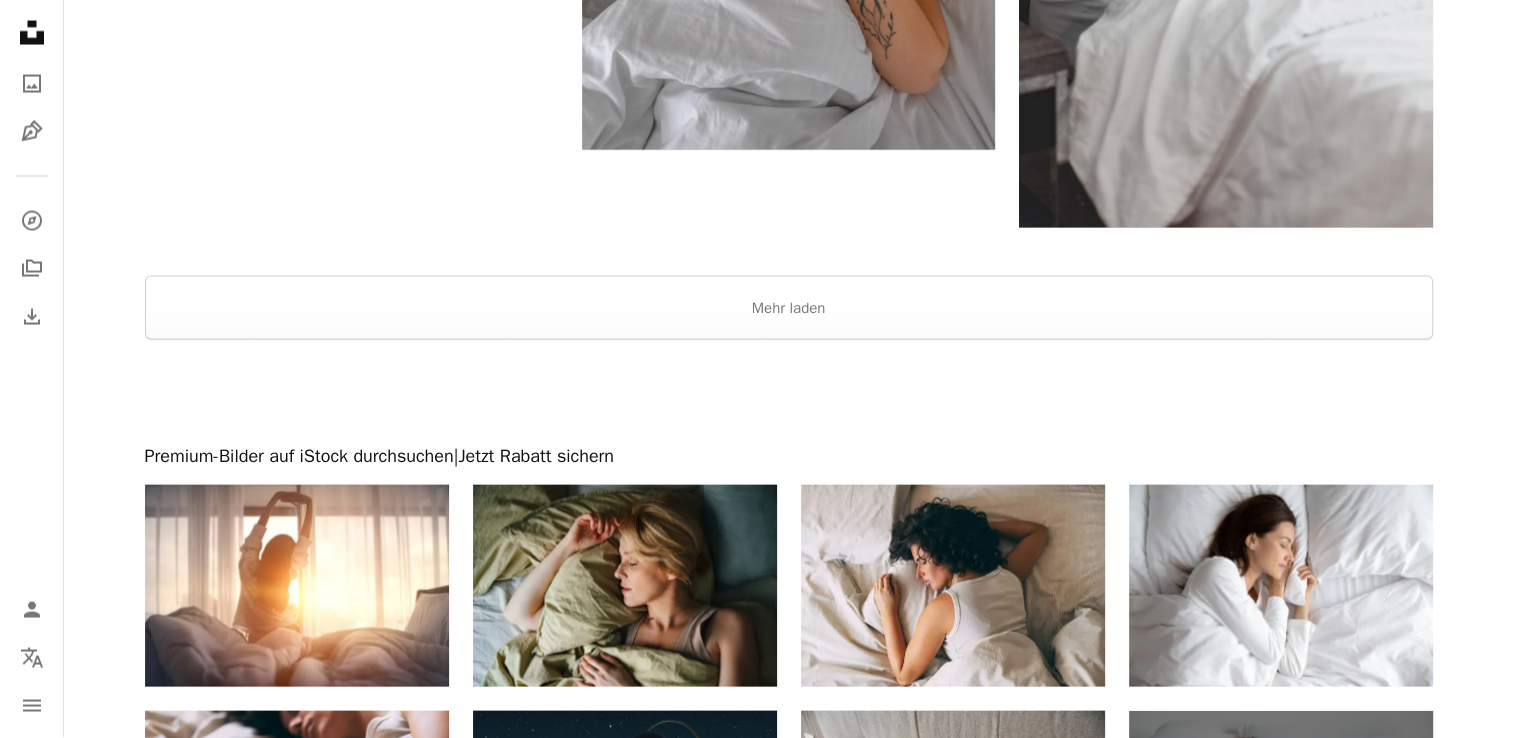 scroll, scrollTop: 4033, scrollLeft: 0, axis: vertical 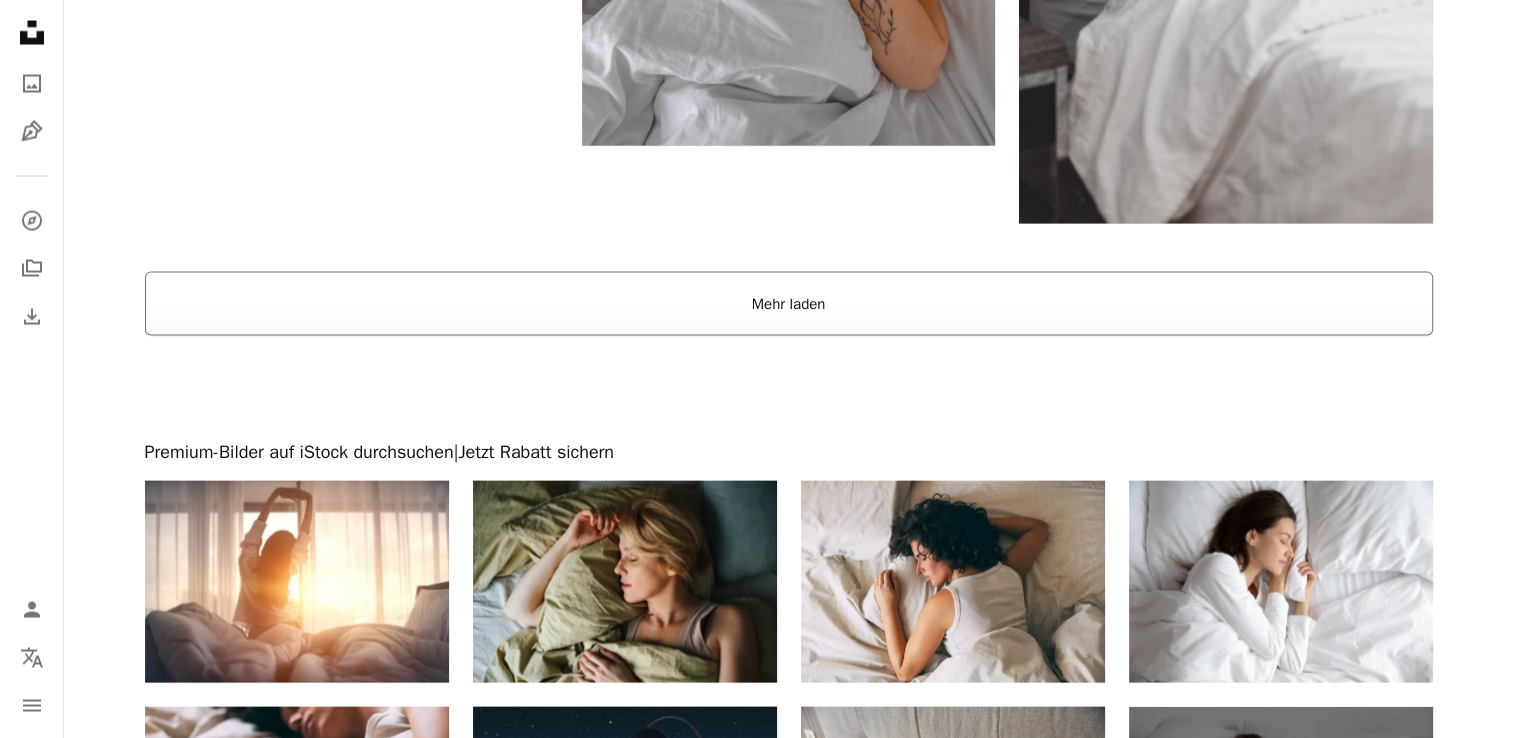 click on "Mehr laden" at bounding box center (789, 304) 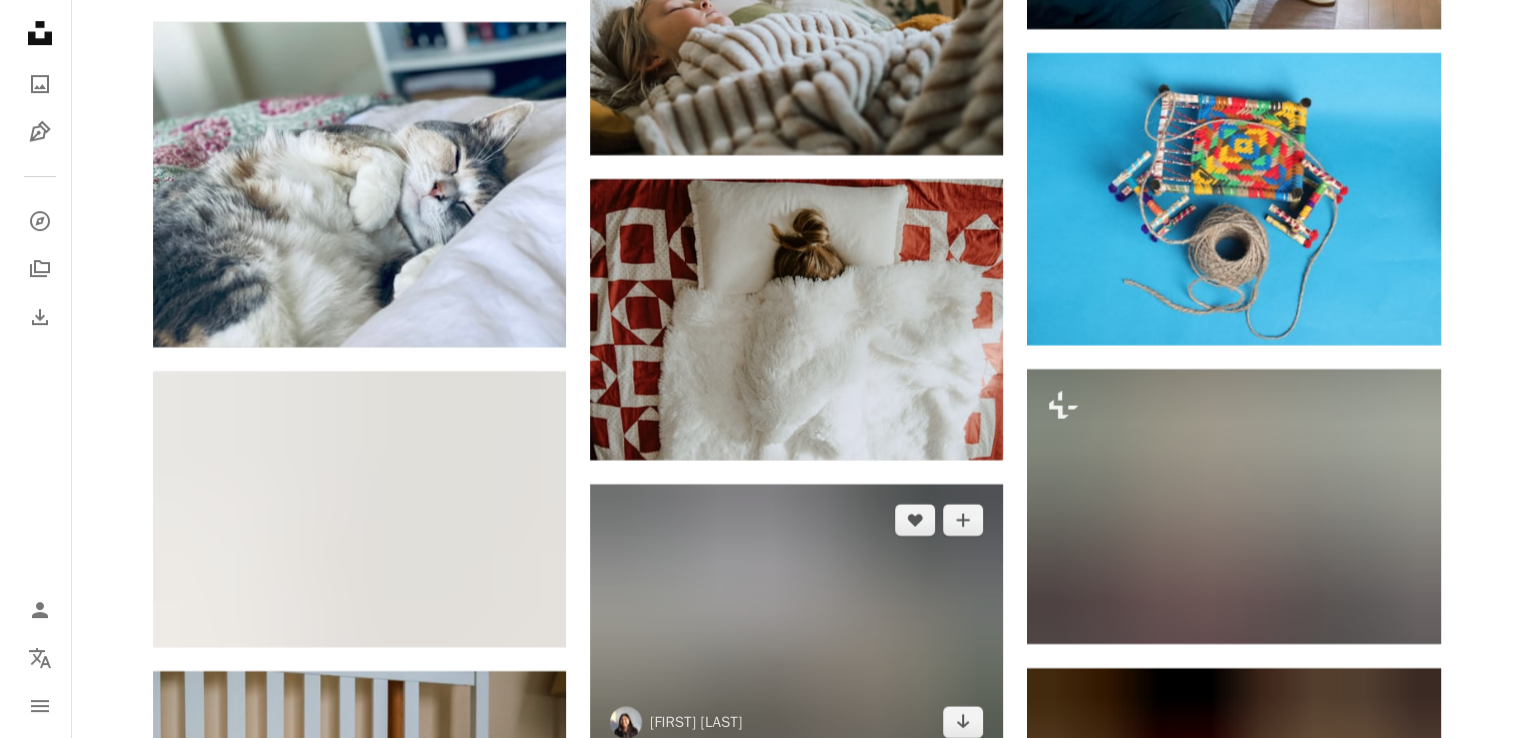 scroll, scrollTop: 16133, scrollLeft: 0, axis: vertical 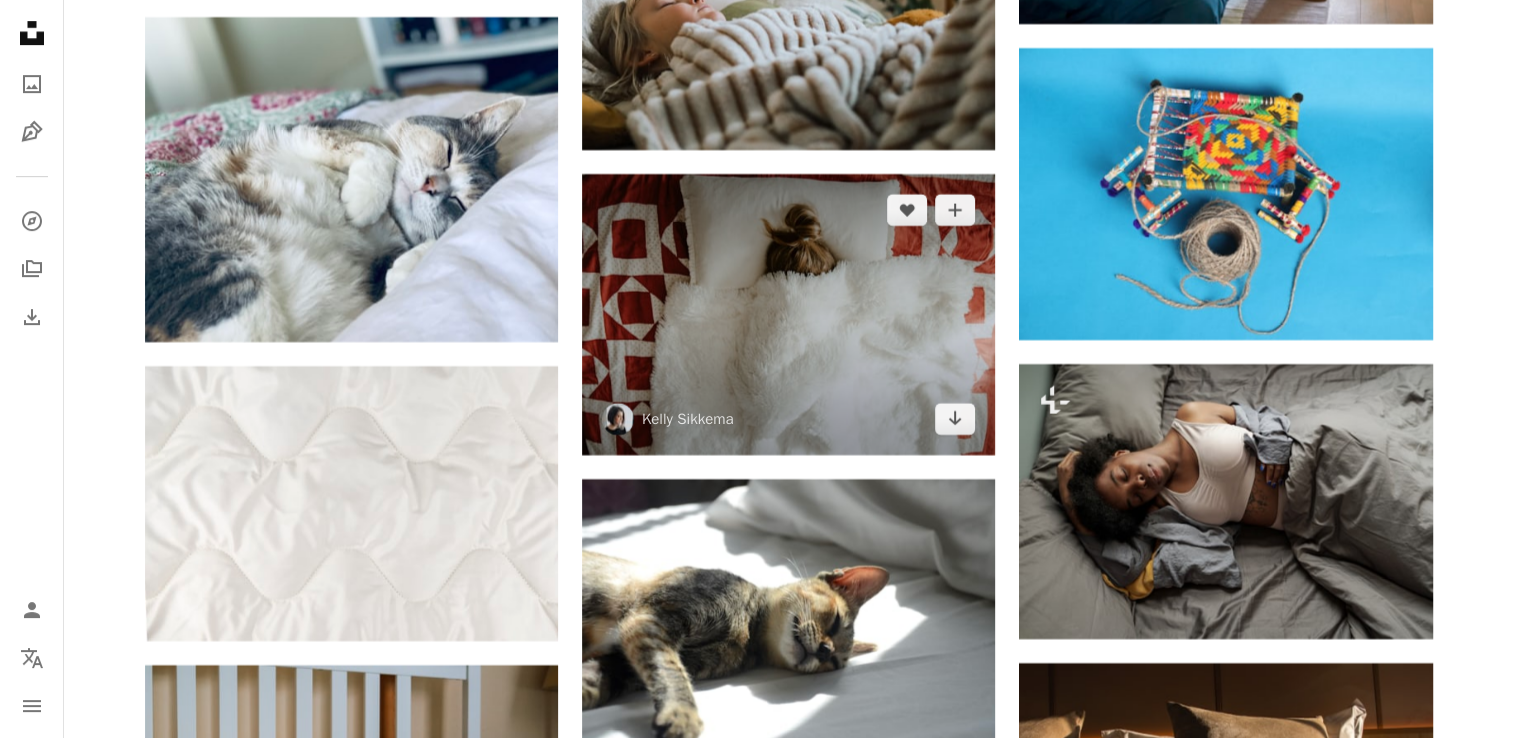 click at bounding box center [788, 314] 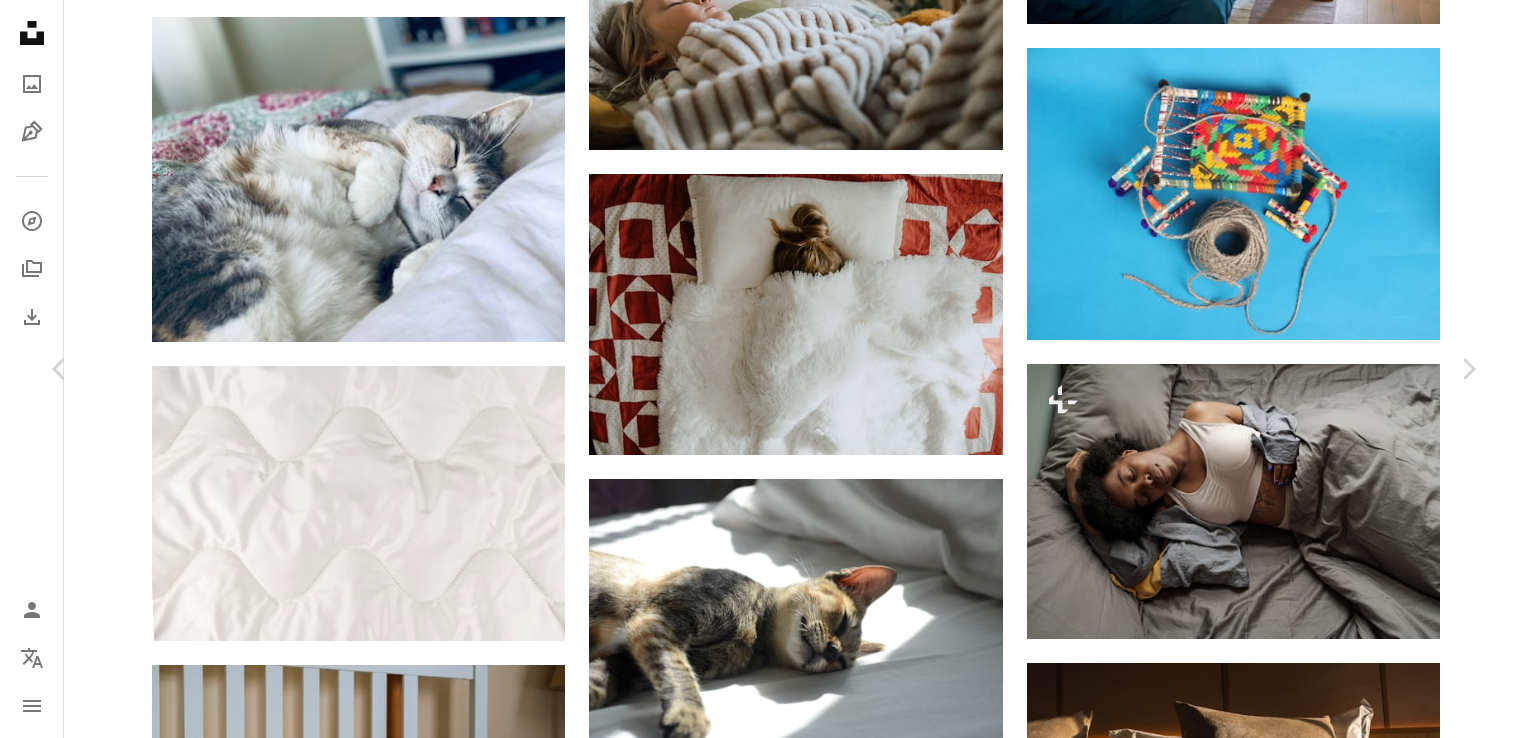 click on "Kostenlos herunterladen" at bounding box center [1247, 4263] 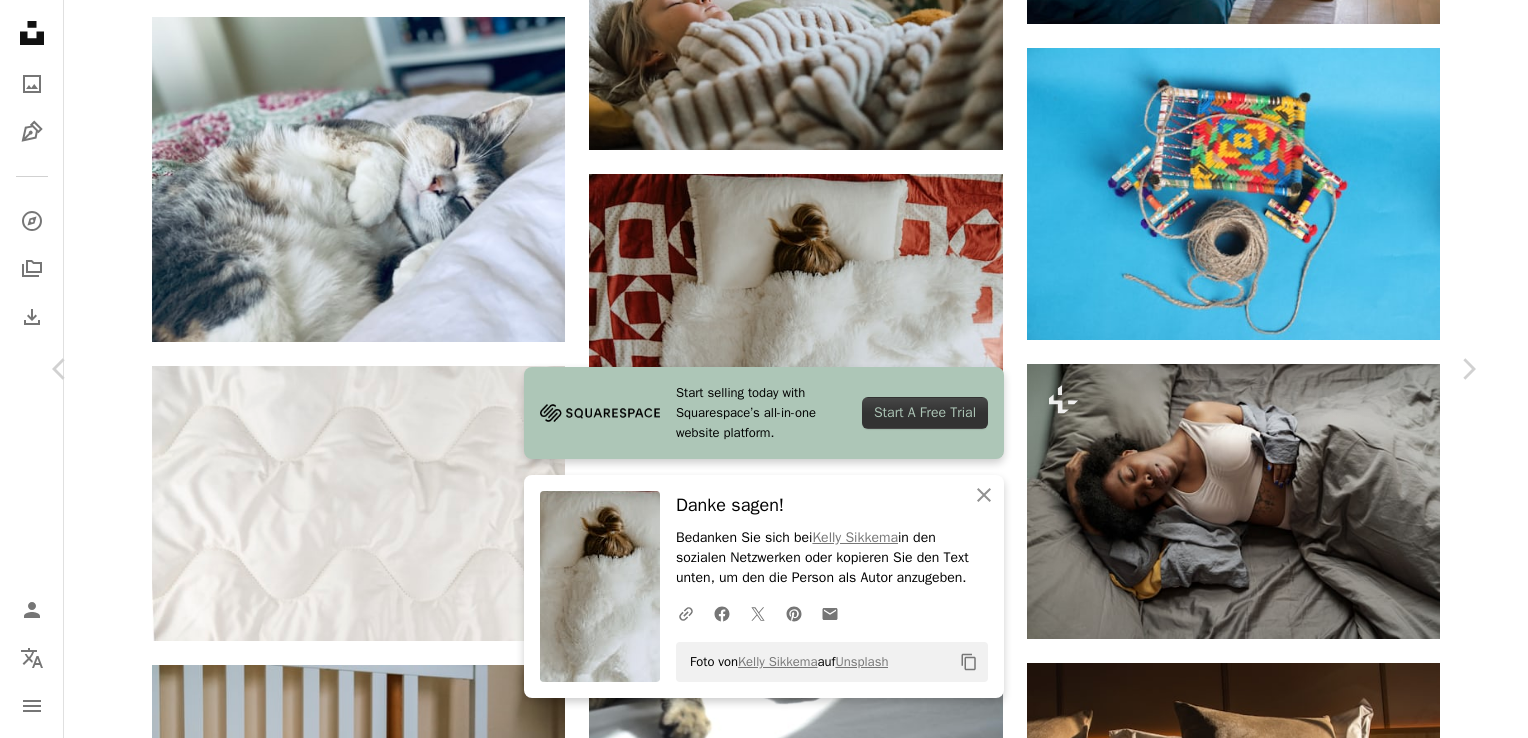 scroll, scrollTop: 16134, scrollLeft: 0, axis: vertical 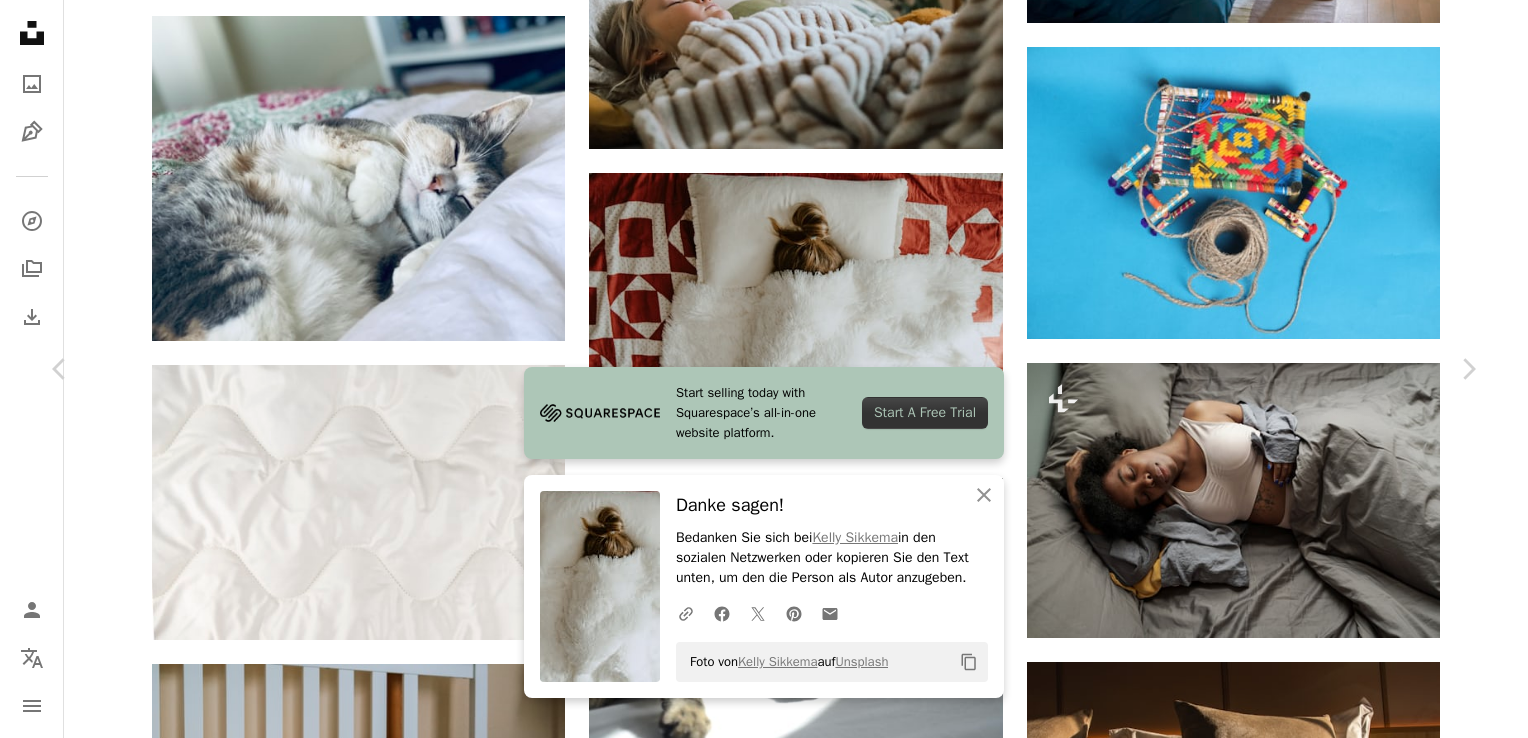 click on "A heart A plus sign Kostenlos herunterladen Chevron down" at bounding box center (756, 4262) 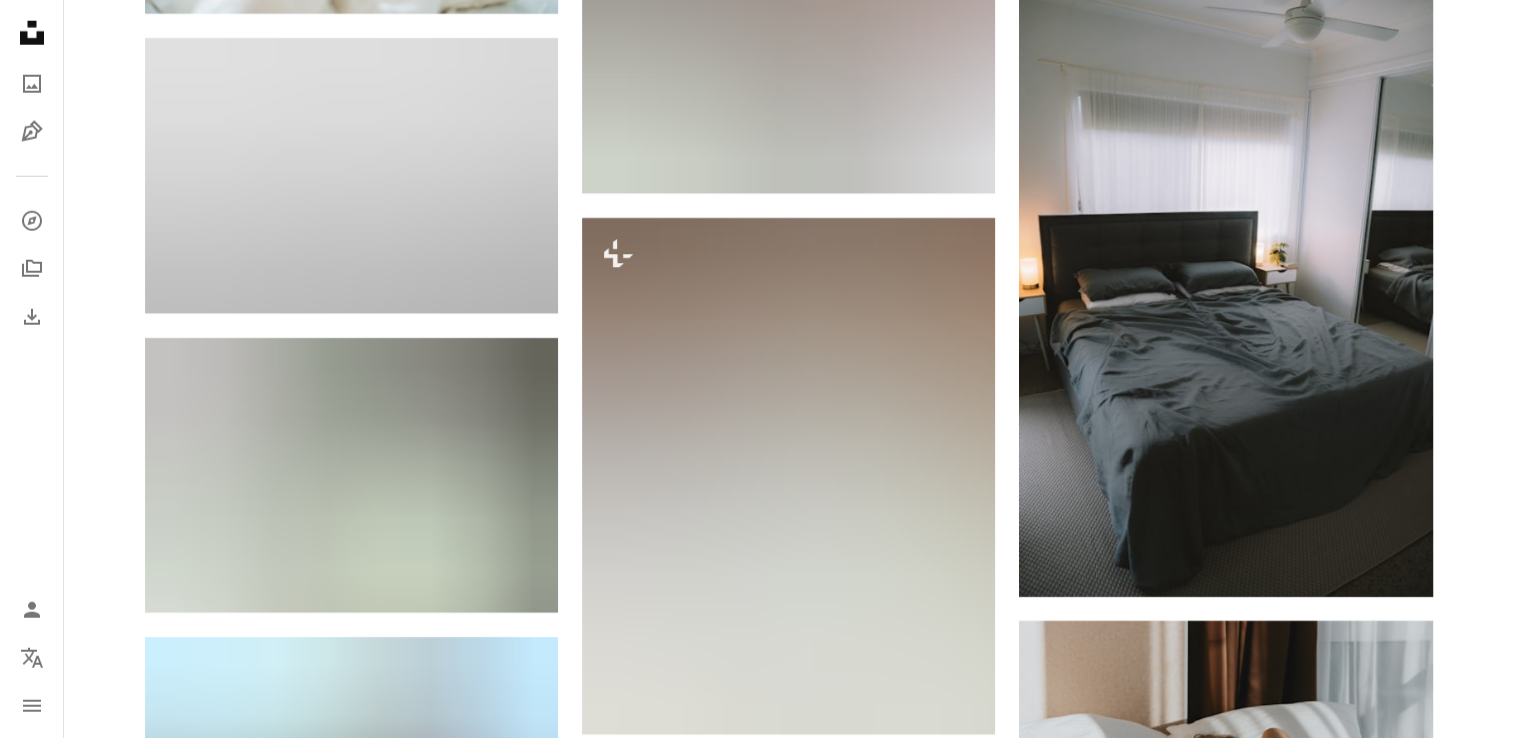 scroll, scrollTop: 13100, scrollLeft: 0, axis: vertical 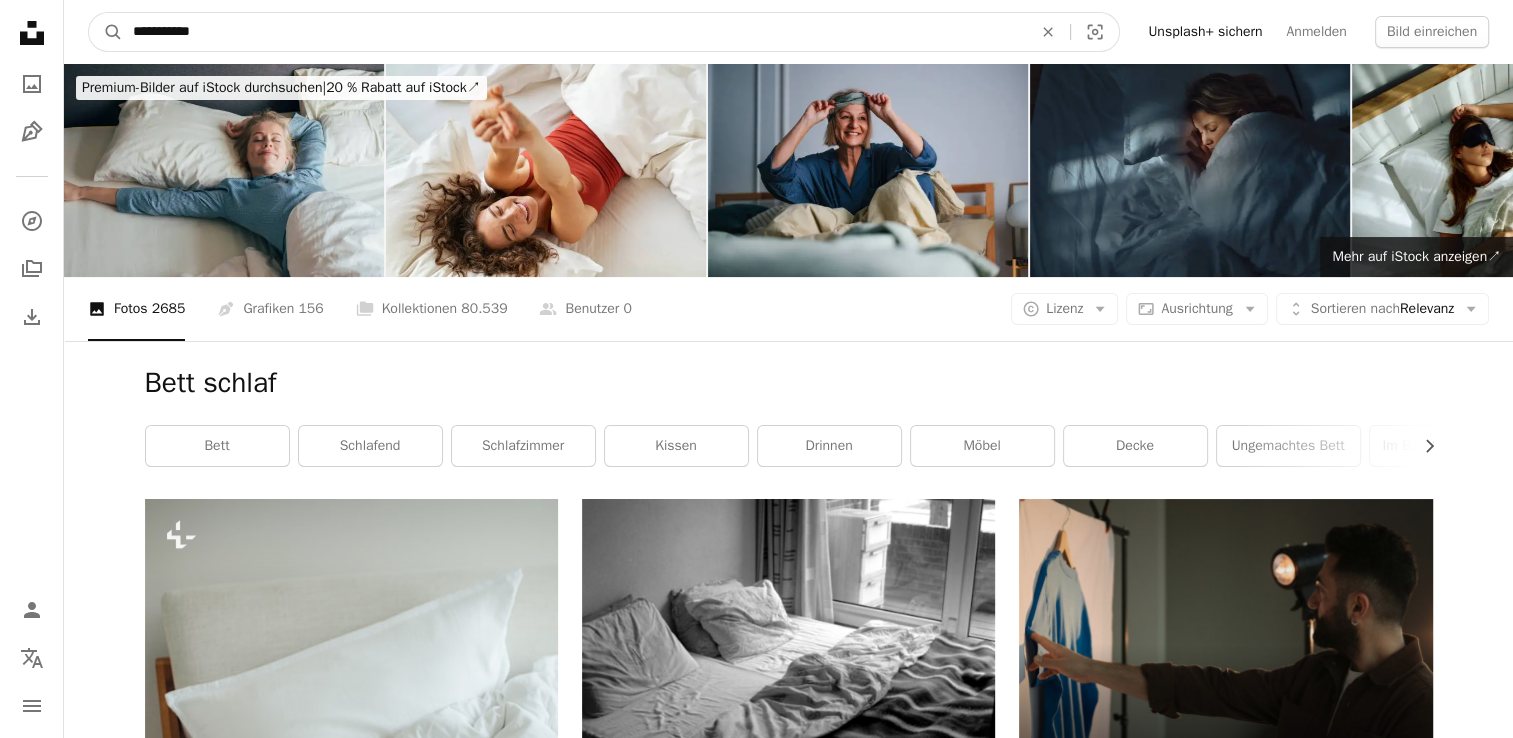 drag, startPoint x: 192, startPoint y: 34, endPoint x: 20, endPoint y: 0, distance: 175.32826 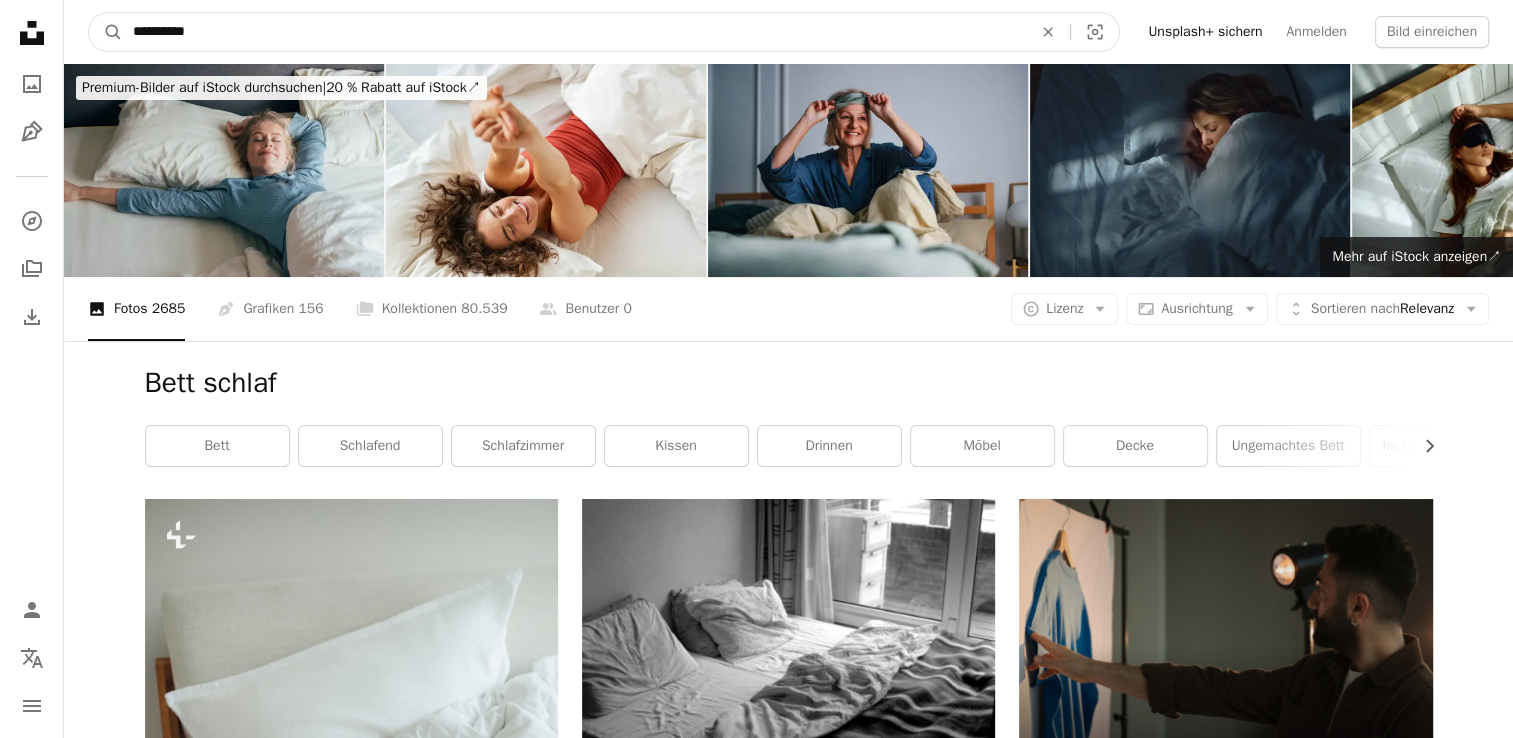 type on "**********" 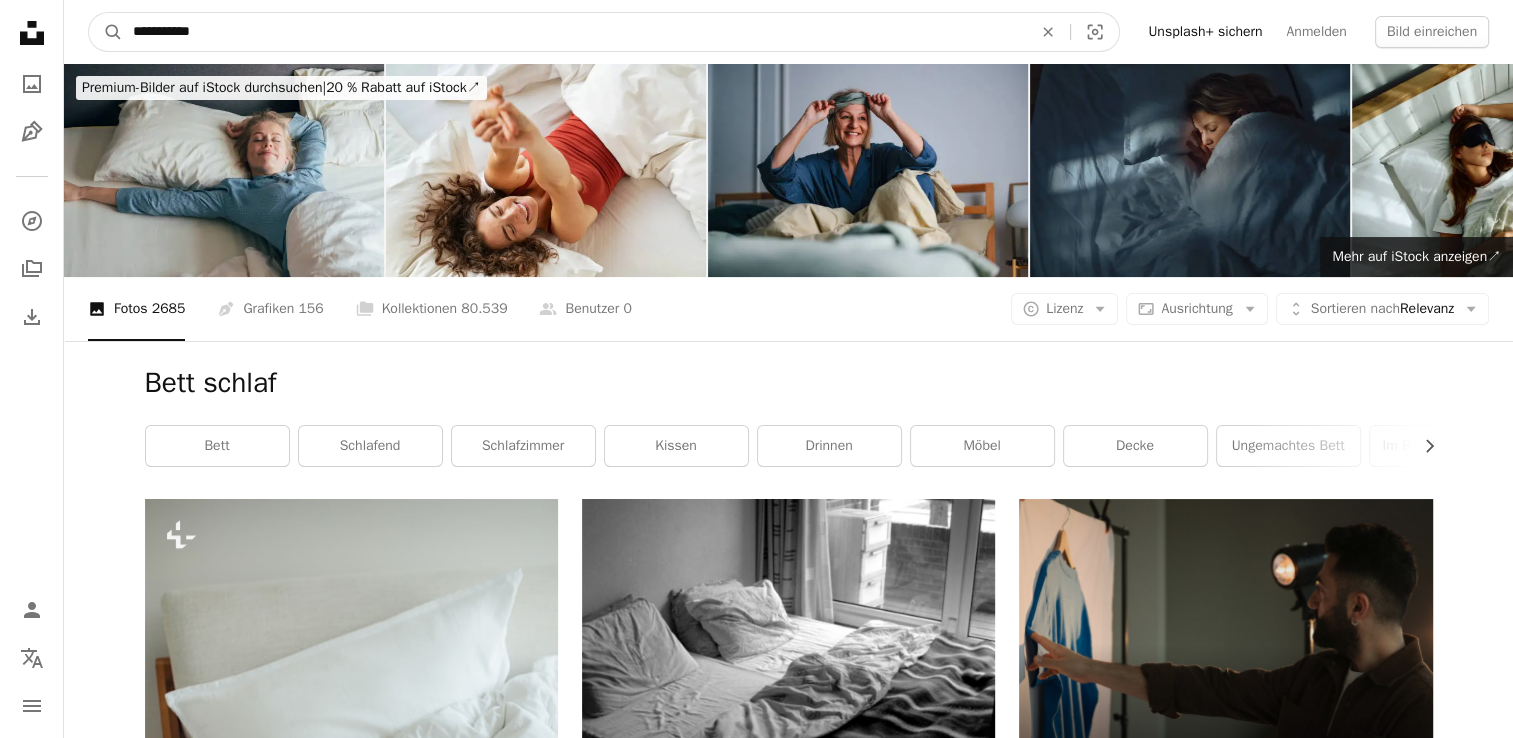 click on "A magnifying glass" at bounding box center (106, 32) 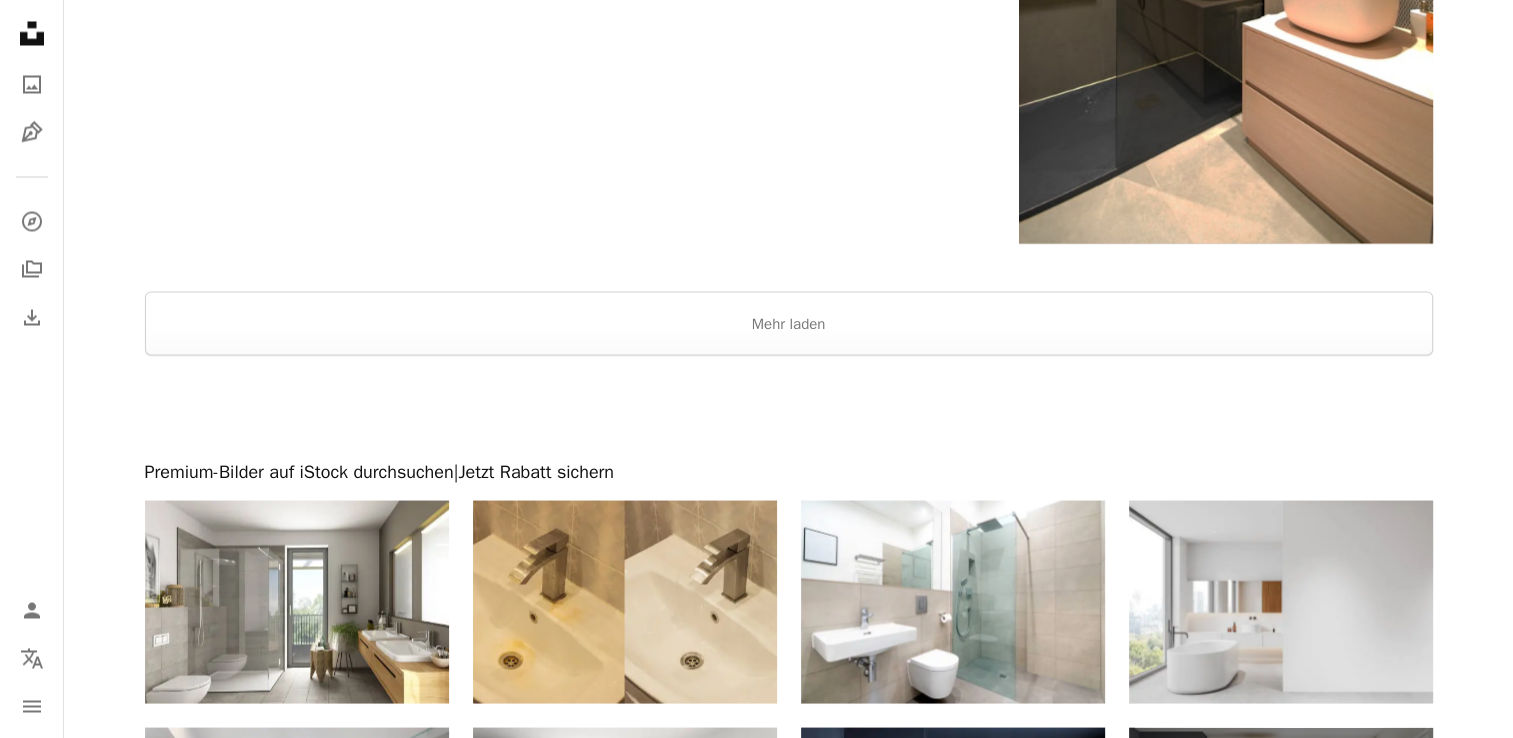 scroll, scrollTop: 3733, scrollLeft: 0, axis: vertical 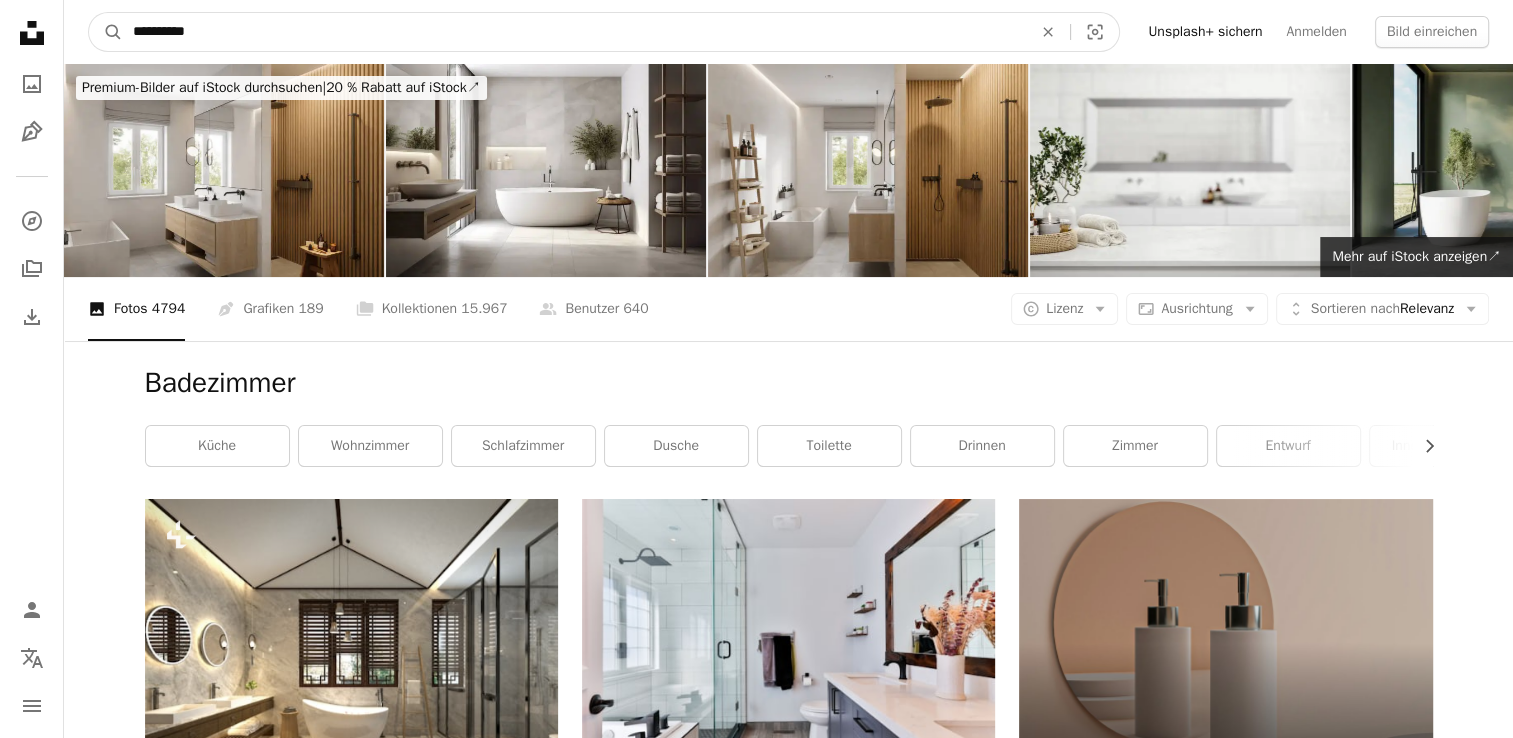 click on "**********" at bounding box center [574, 32] 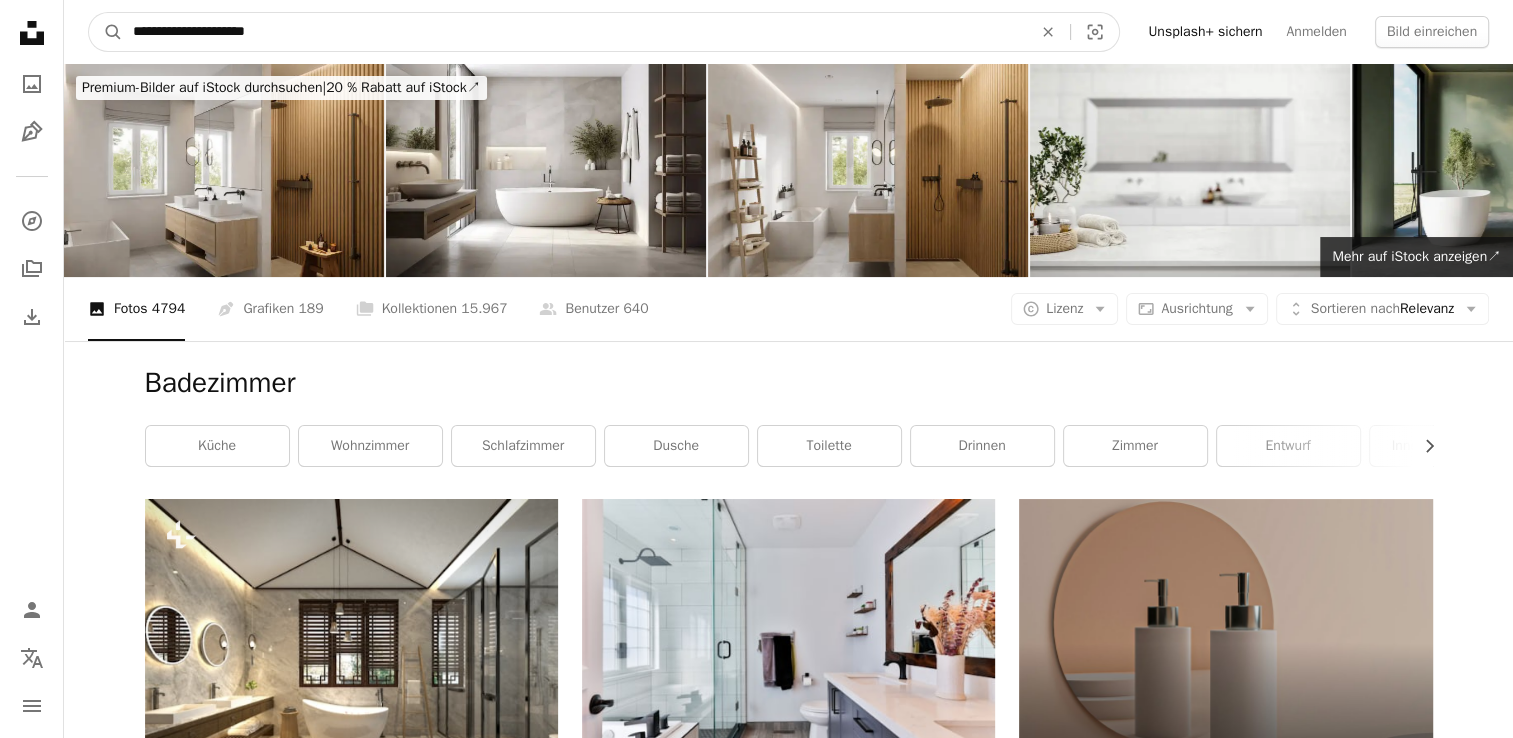 type on "**********" 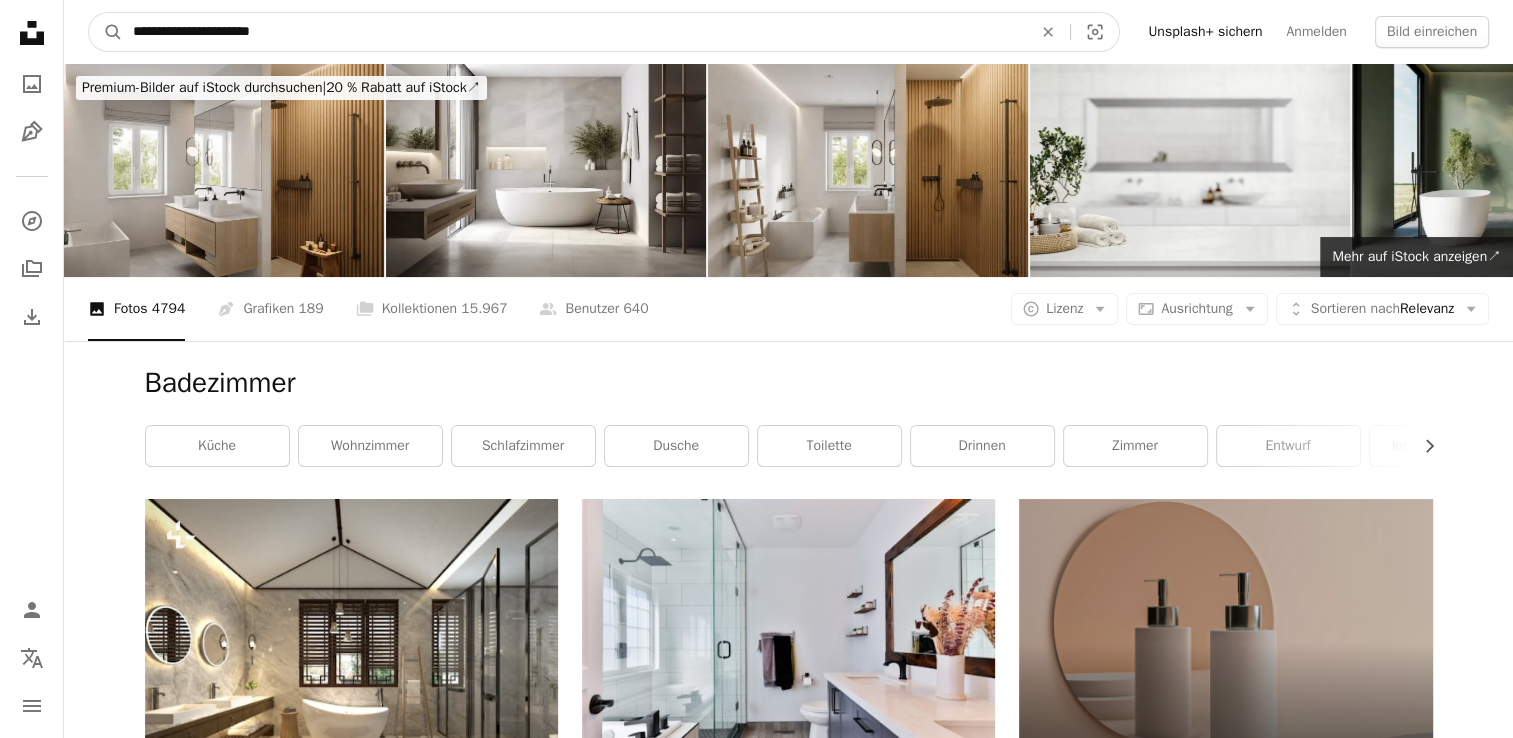 click on "A magnifying glass" at bounding box center [106, 32] 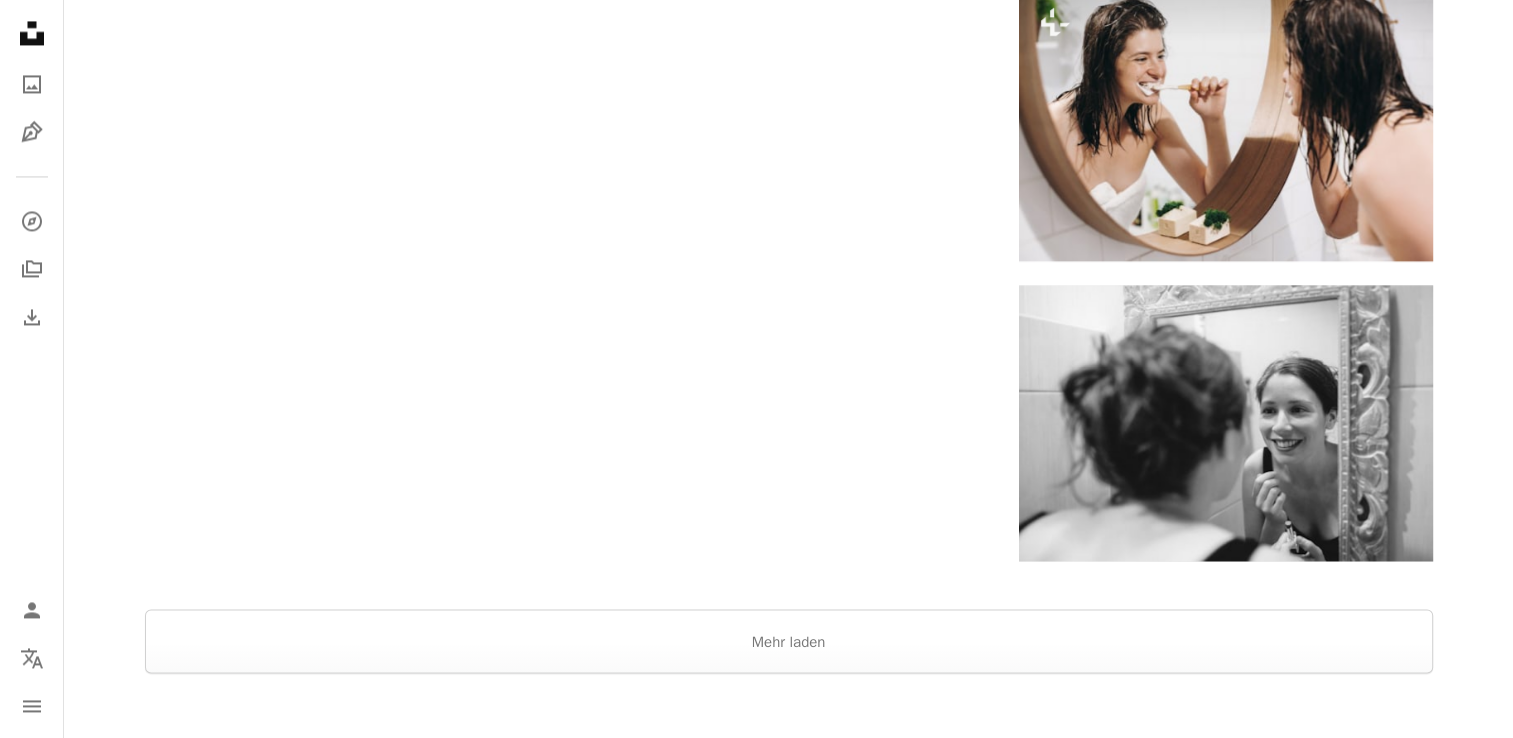 scroll, scrollTop: 3433, scrollLeft: 0, axis: vertical 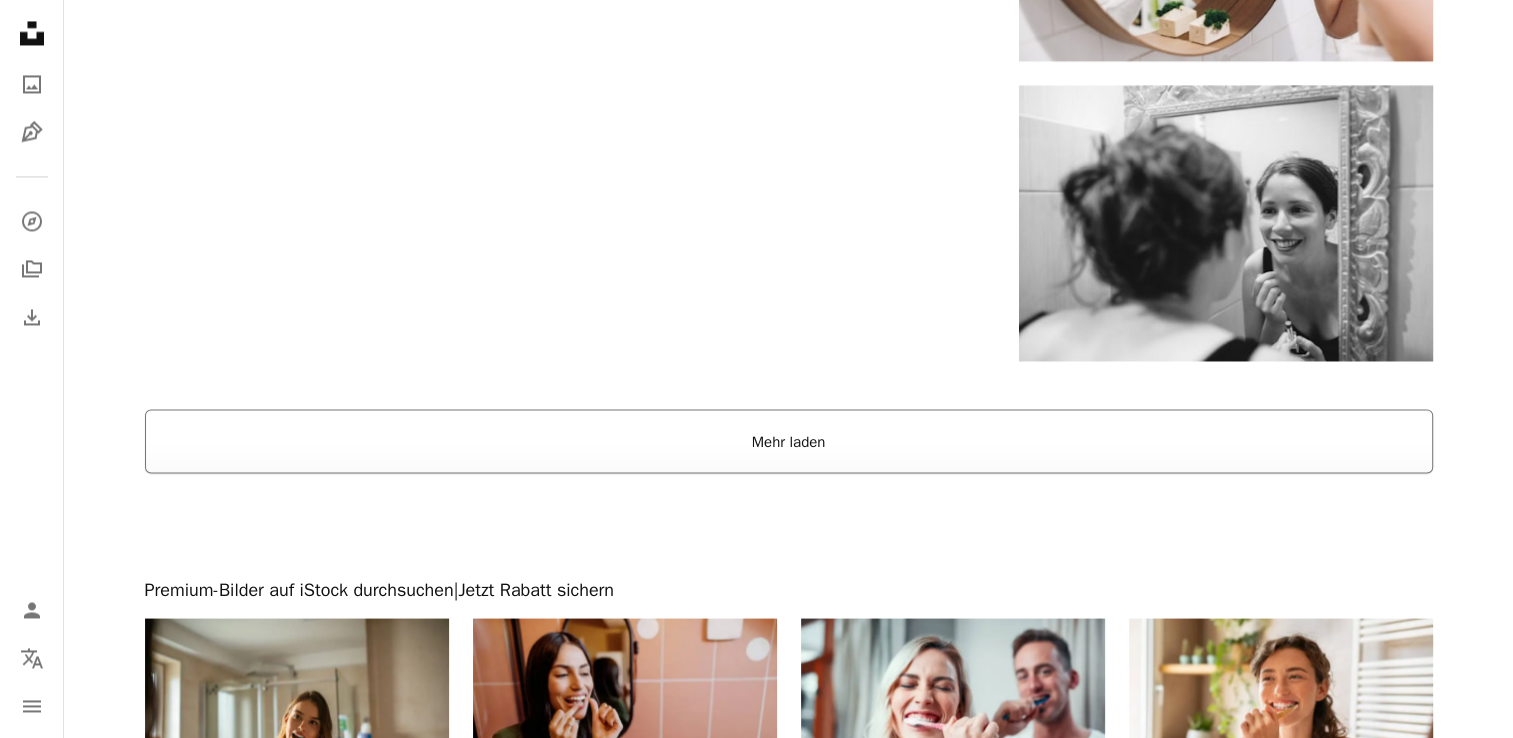 click on "Mehr laden" at bounding box center (789, 441) 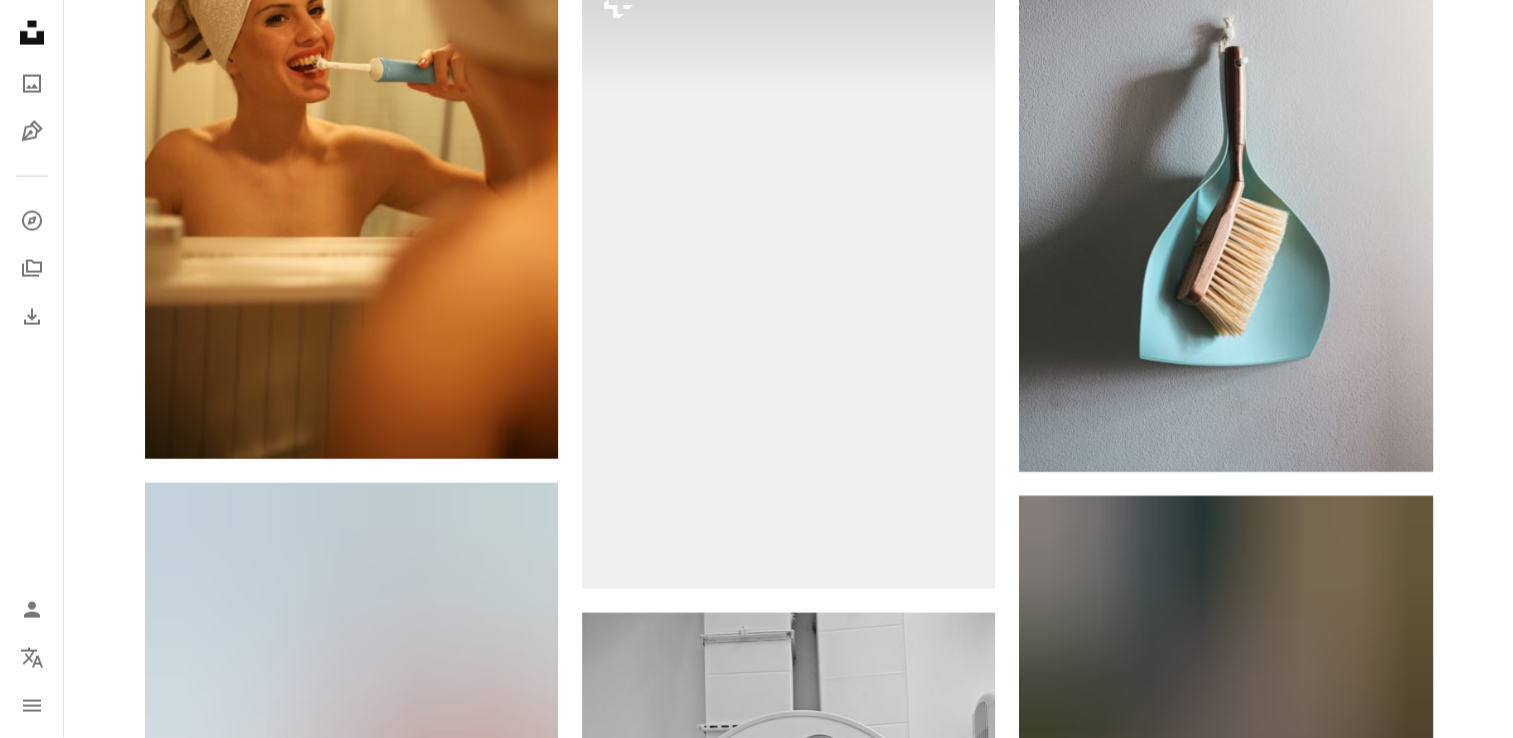 scroll, scrollTop: 12066, scrollLeft: 0, axis: vertical 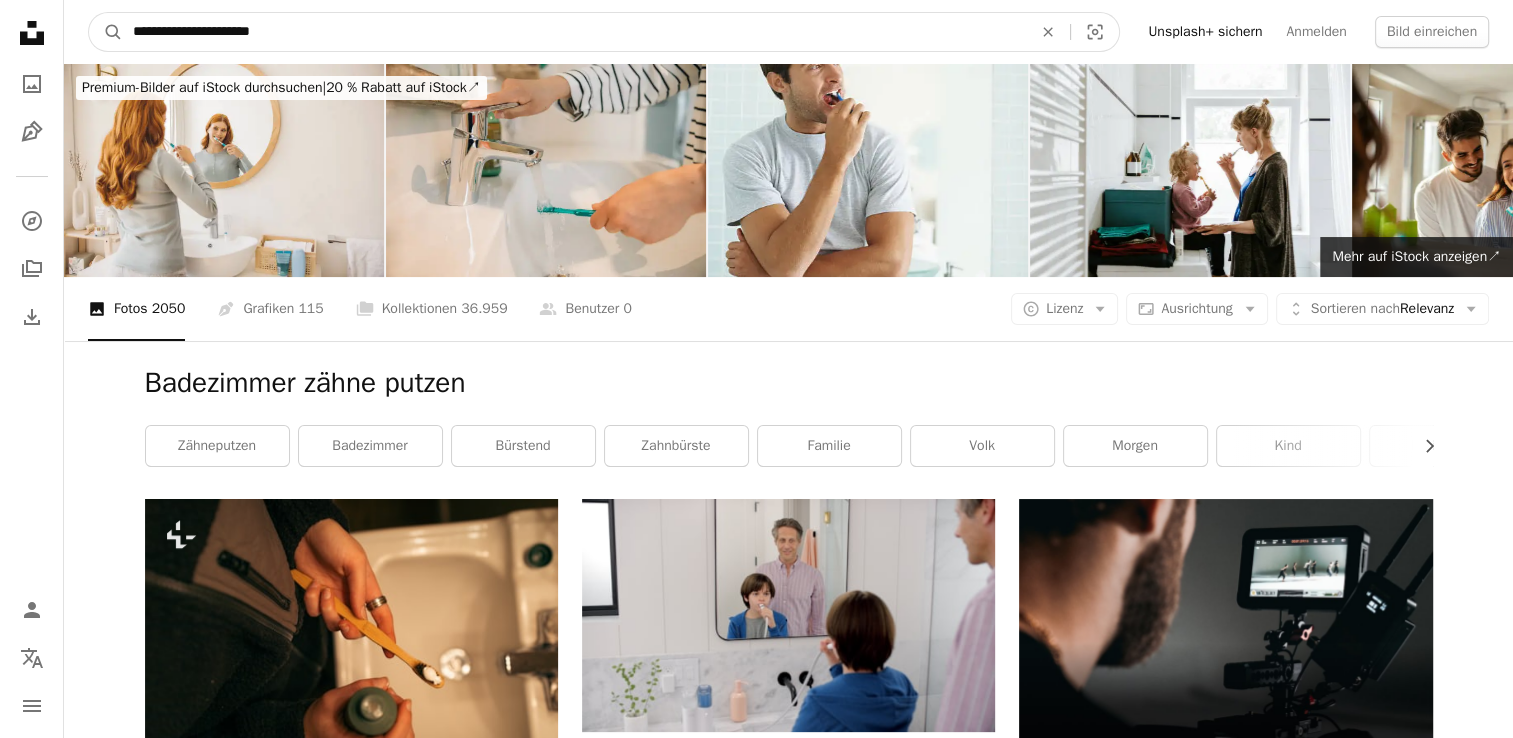 click on "**********" at bounding box center [574, 32] 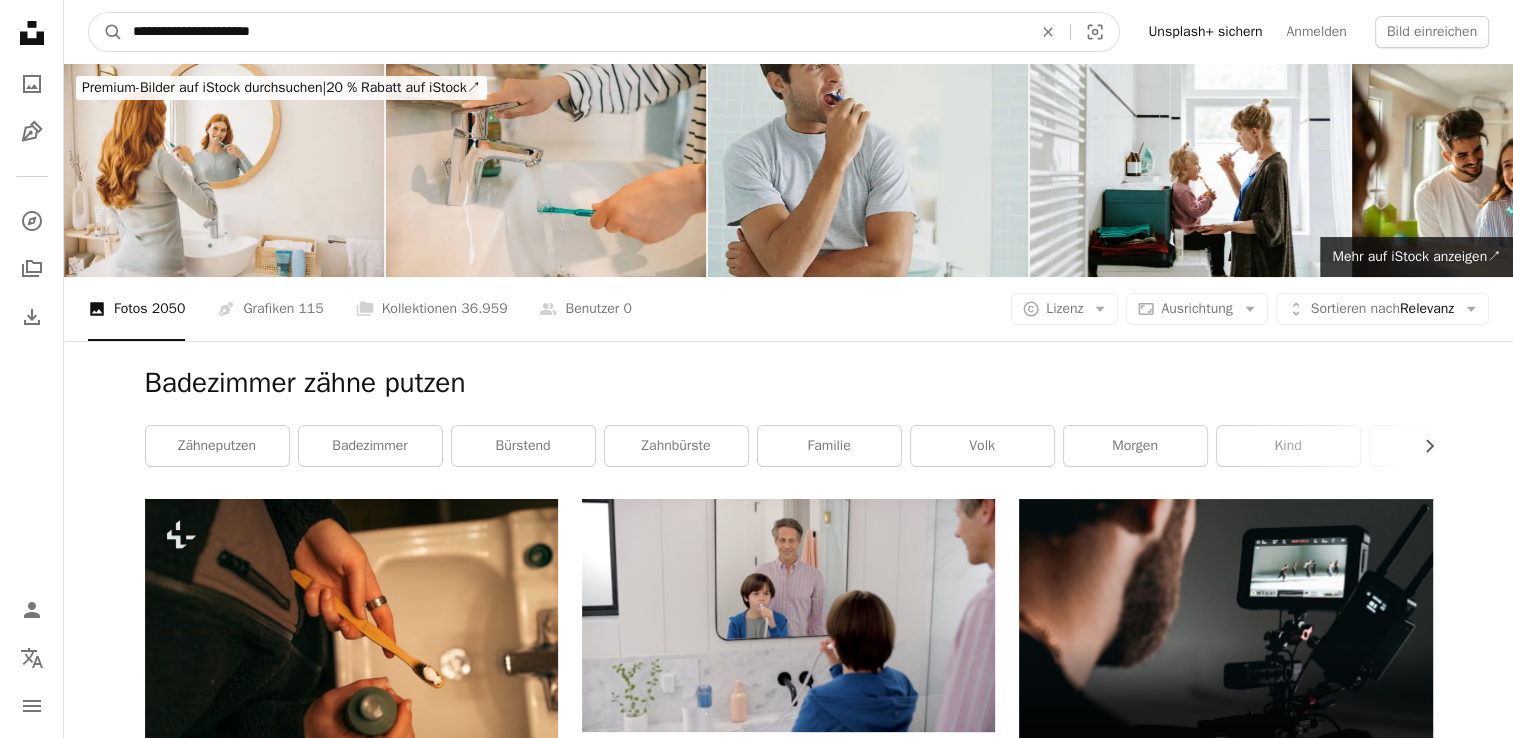 drag, startPoint x: 211, startPoint y: 29, endPoint x: 792, endPoint y: 123, distance: 588.555 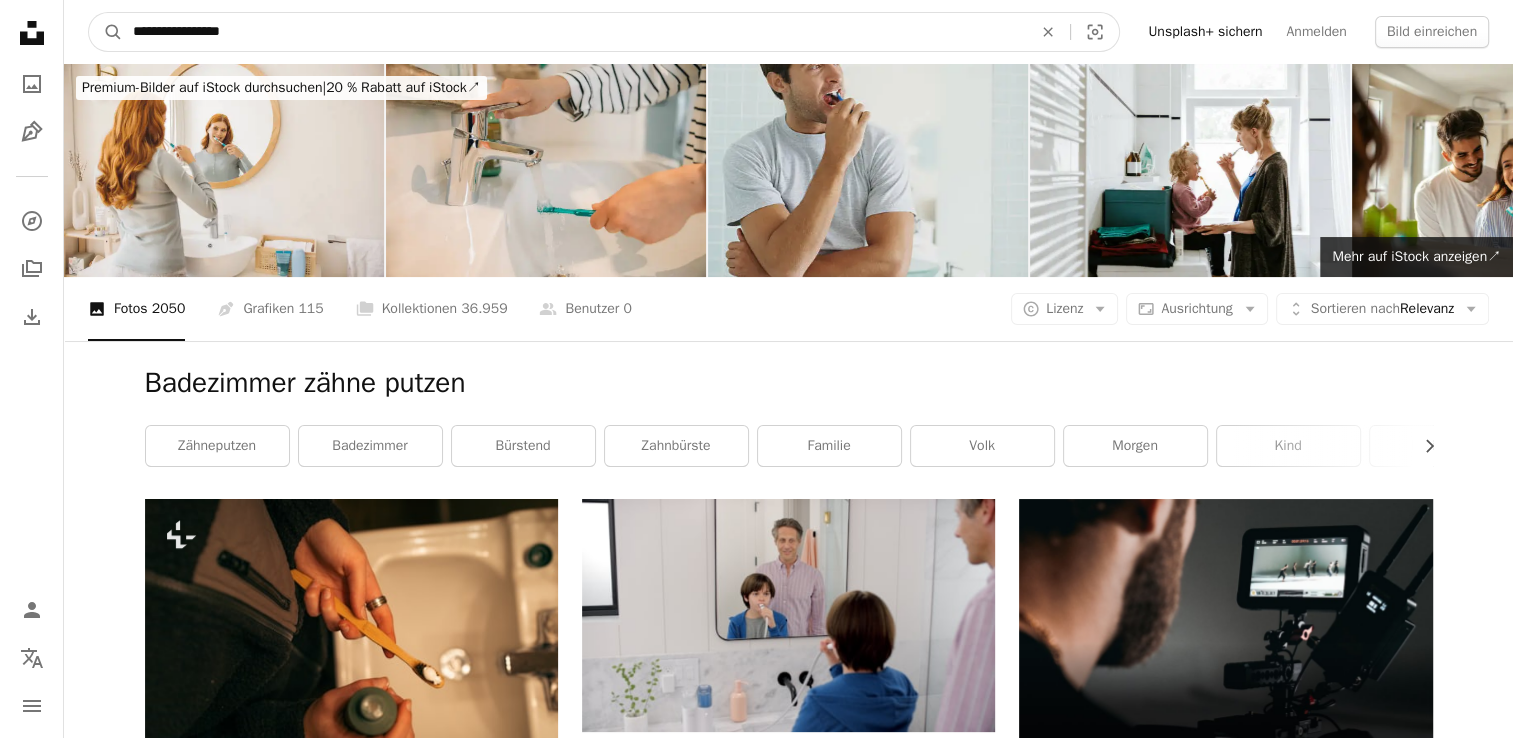type on "**********" 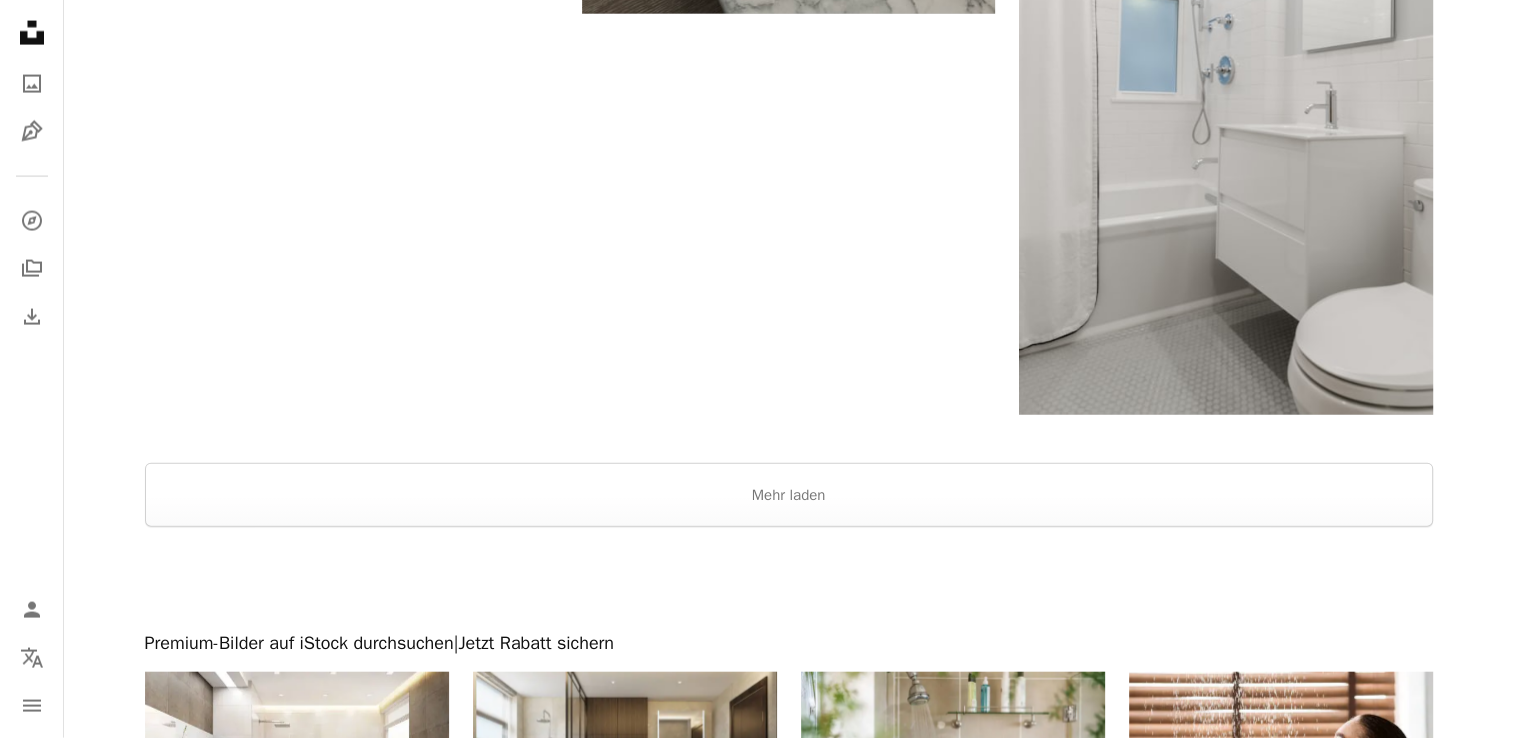 scroll, scrollTop: 4533, scrollLeft: 0, axis: vertical 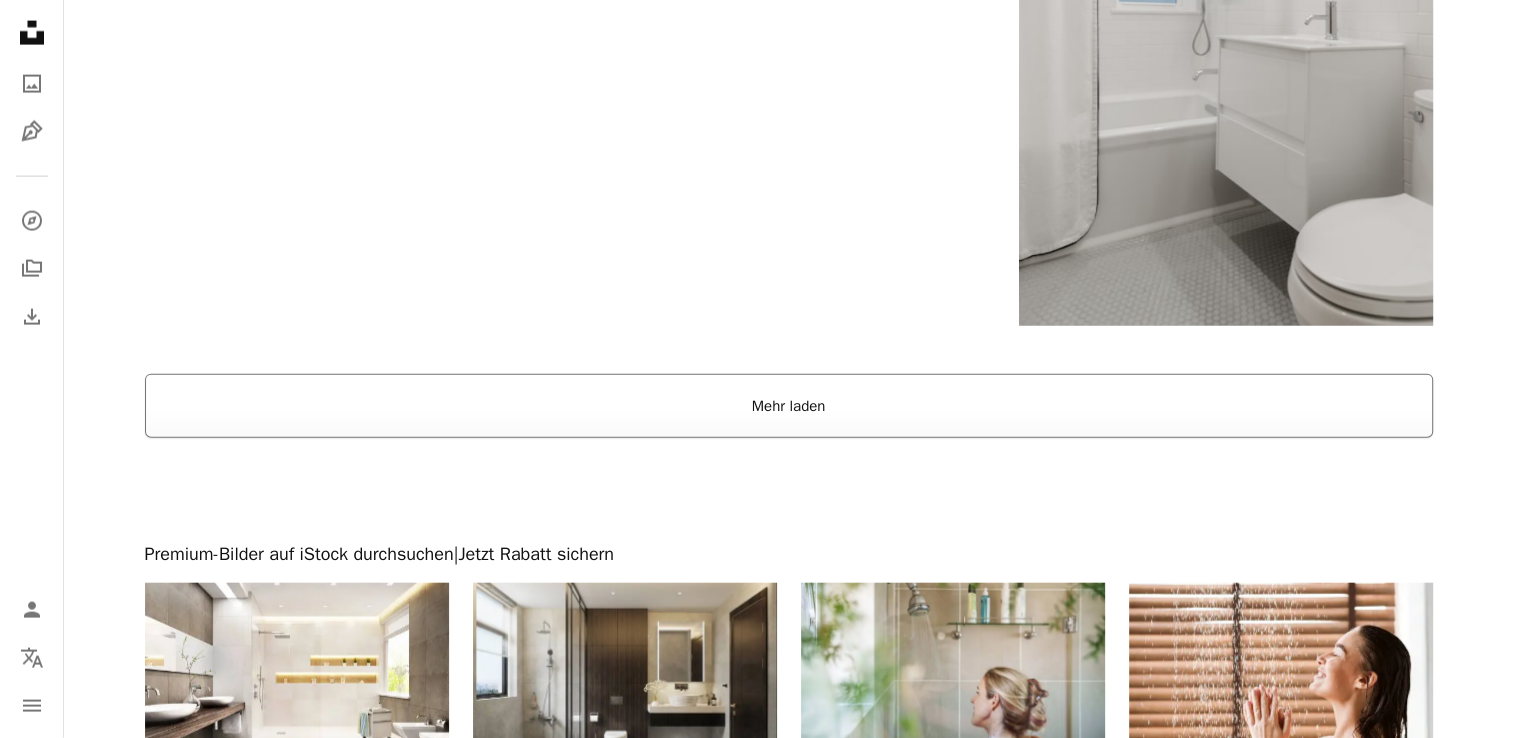click on "Mehr laden" at bounding box center (789, 406) 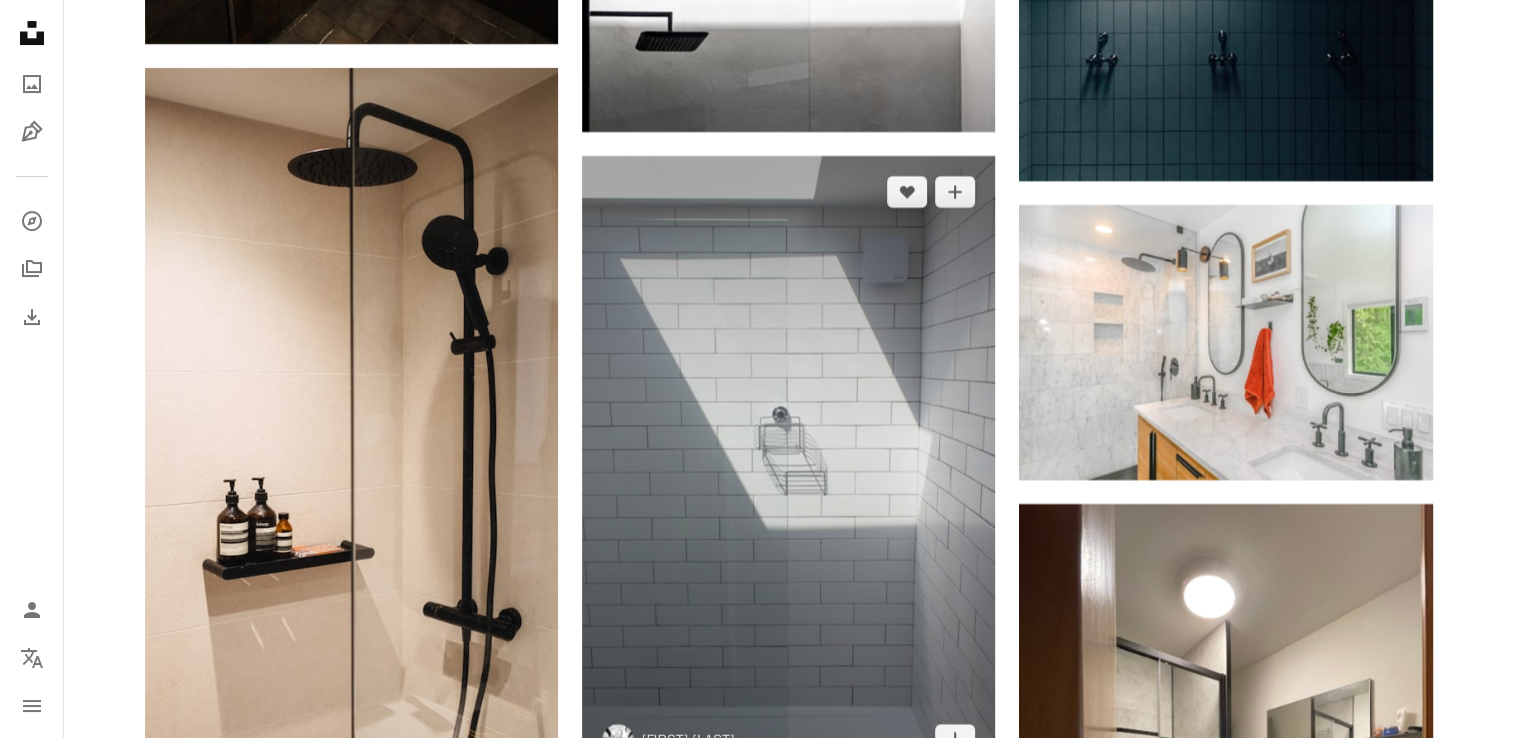 scroll, scrollTop: 8166, scrollLeft: 0, axis: vertical 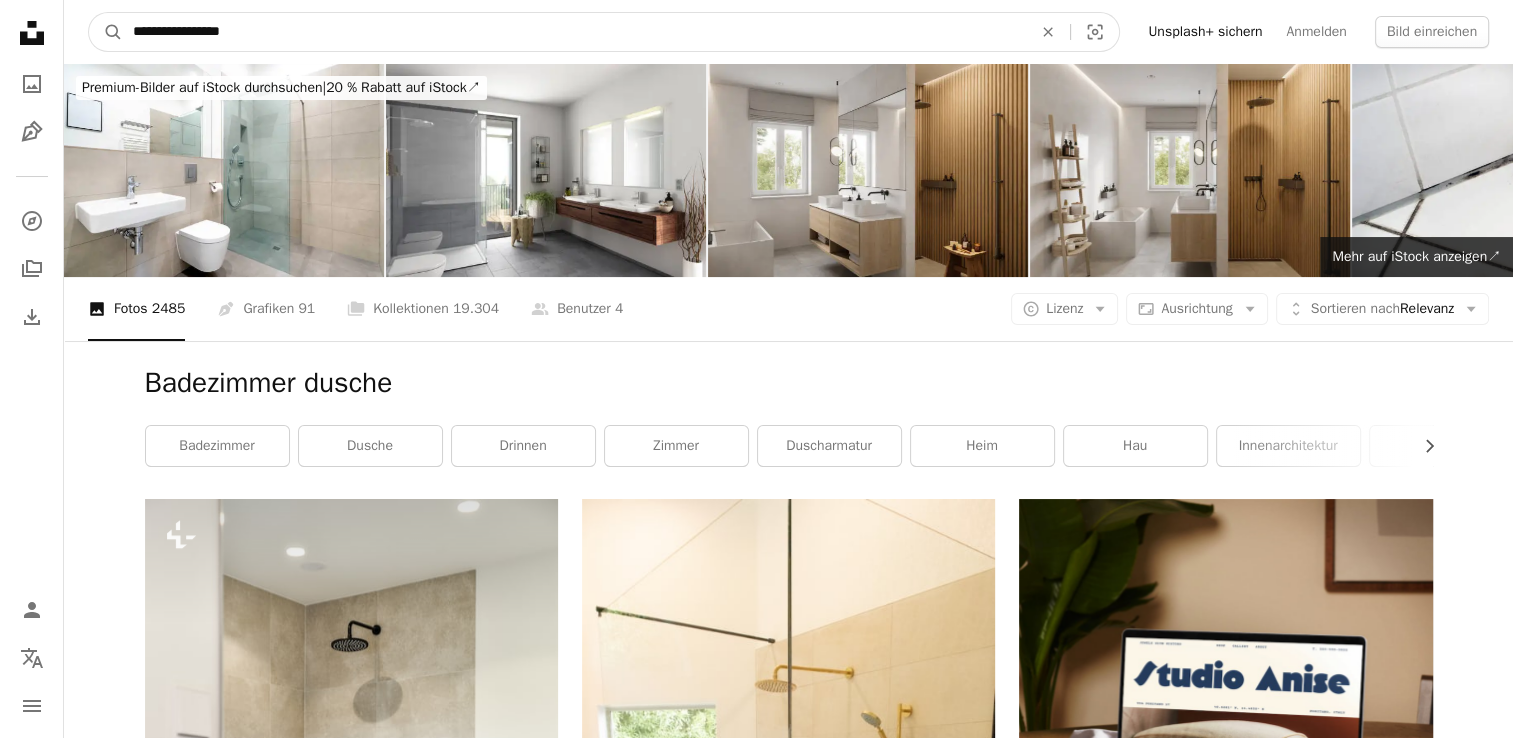 click on "**********" at bounding box center (574, 32) 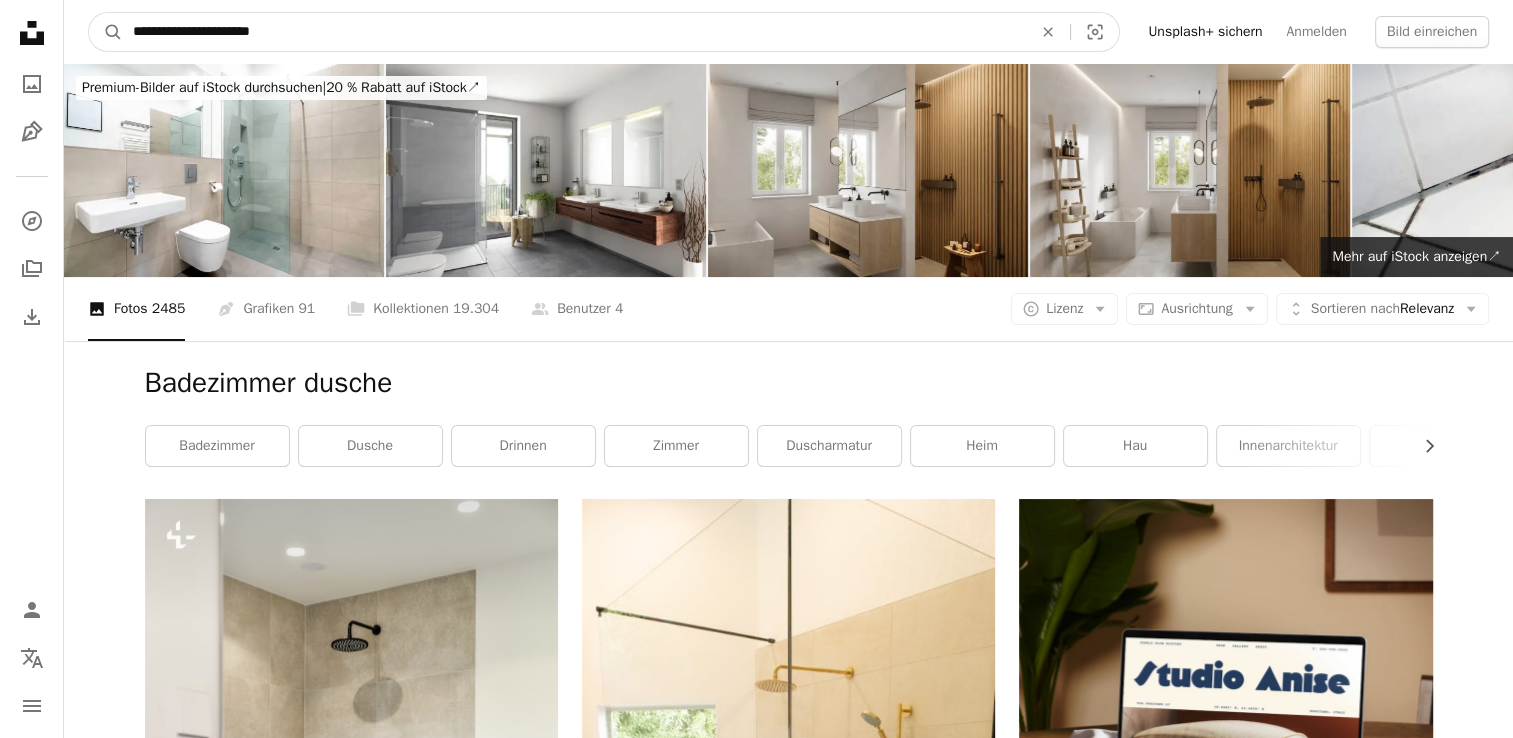 type on "**********" 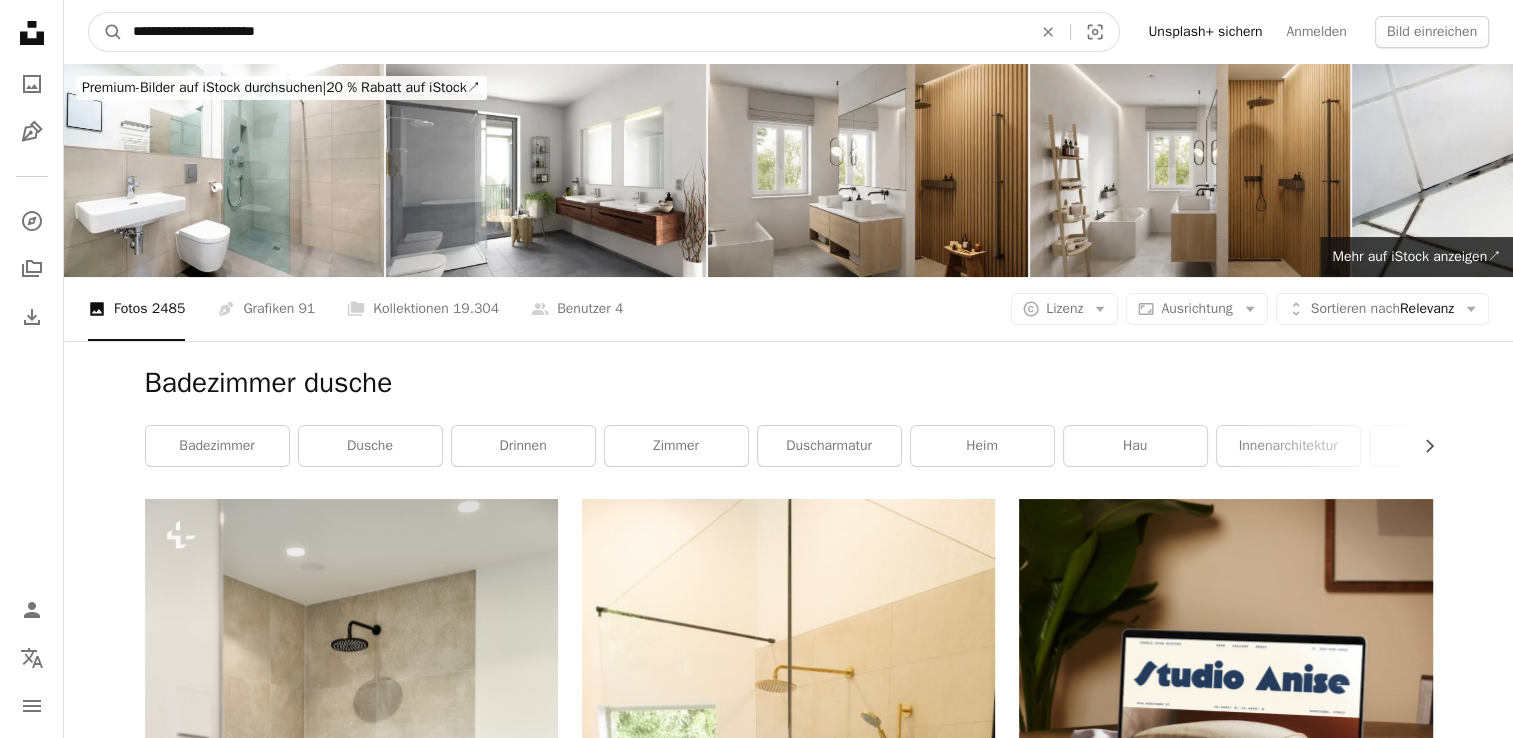 click on "A magnifying glass" at bounding box center [106, 32] 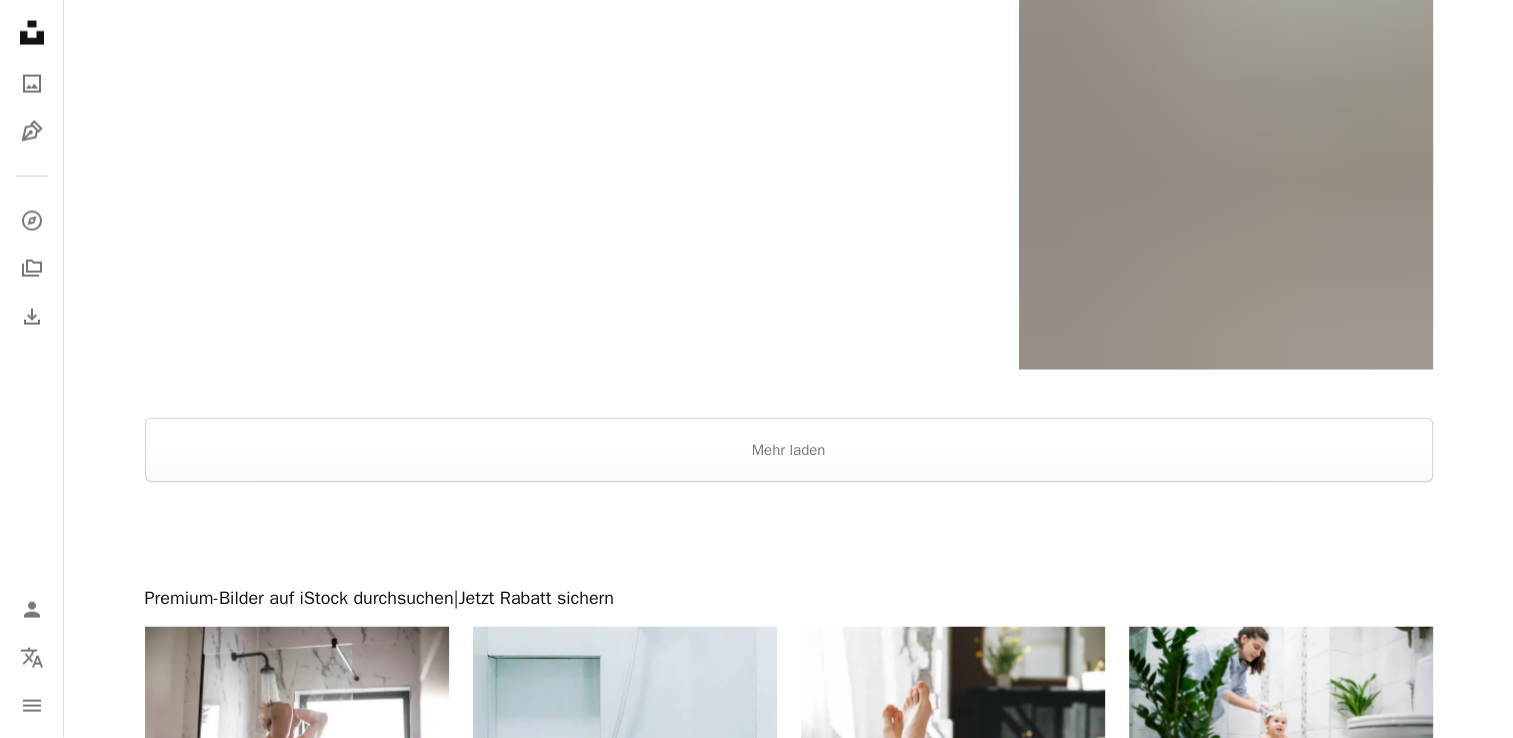 scroll, scrollTop: 4500, scrollLeft: 0, axis: vertical 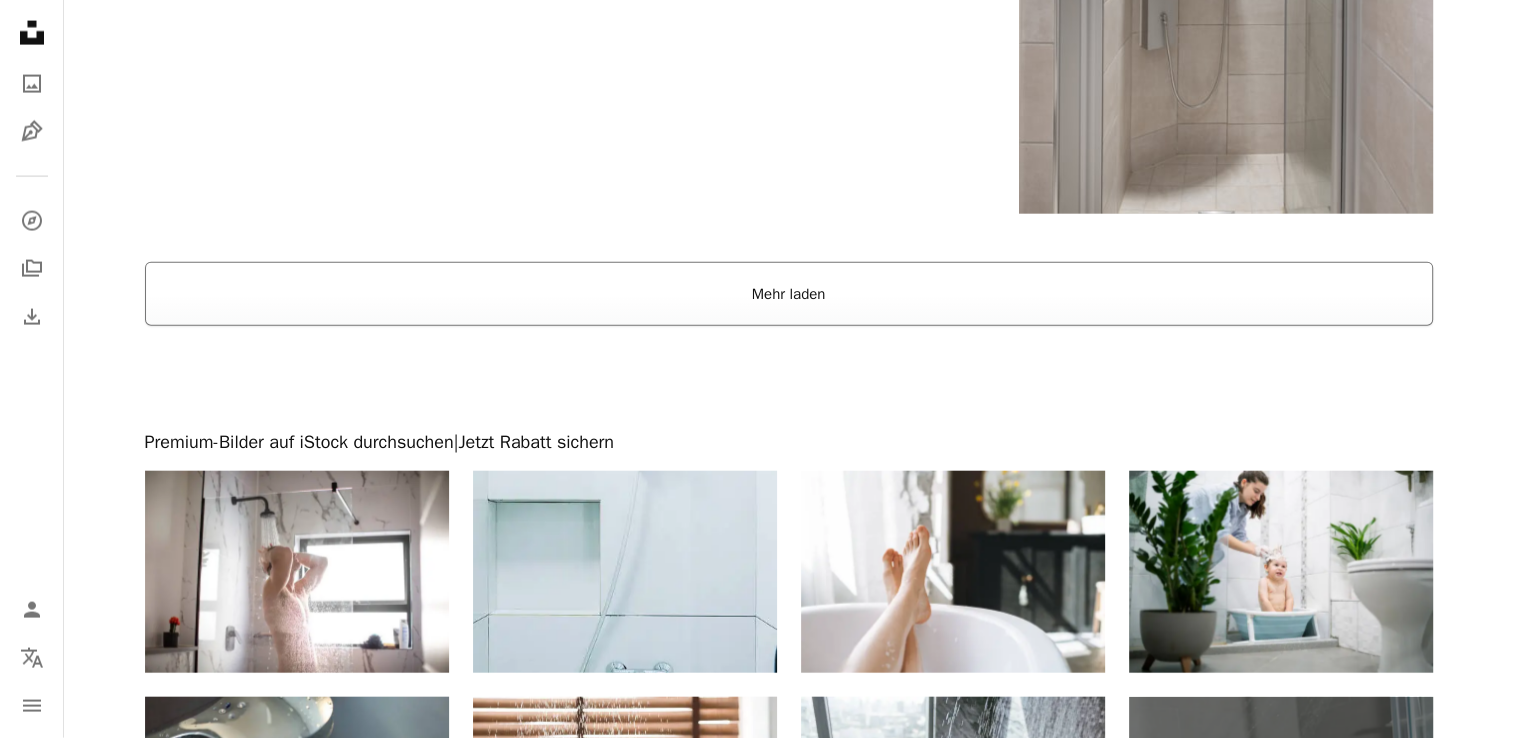 click on "Mehr laden" at bounding box center (789, 294) 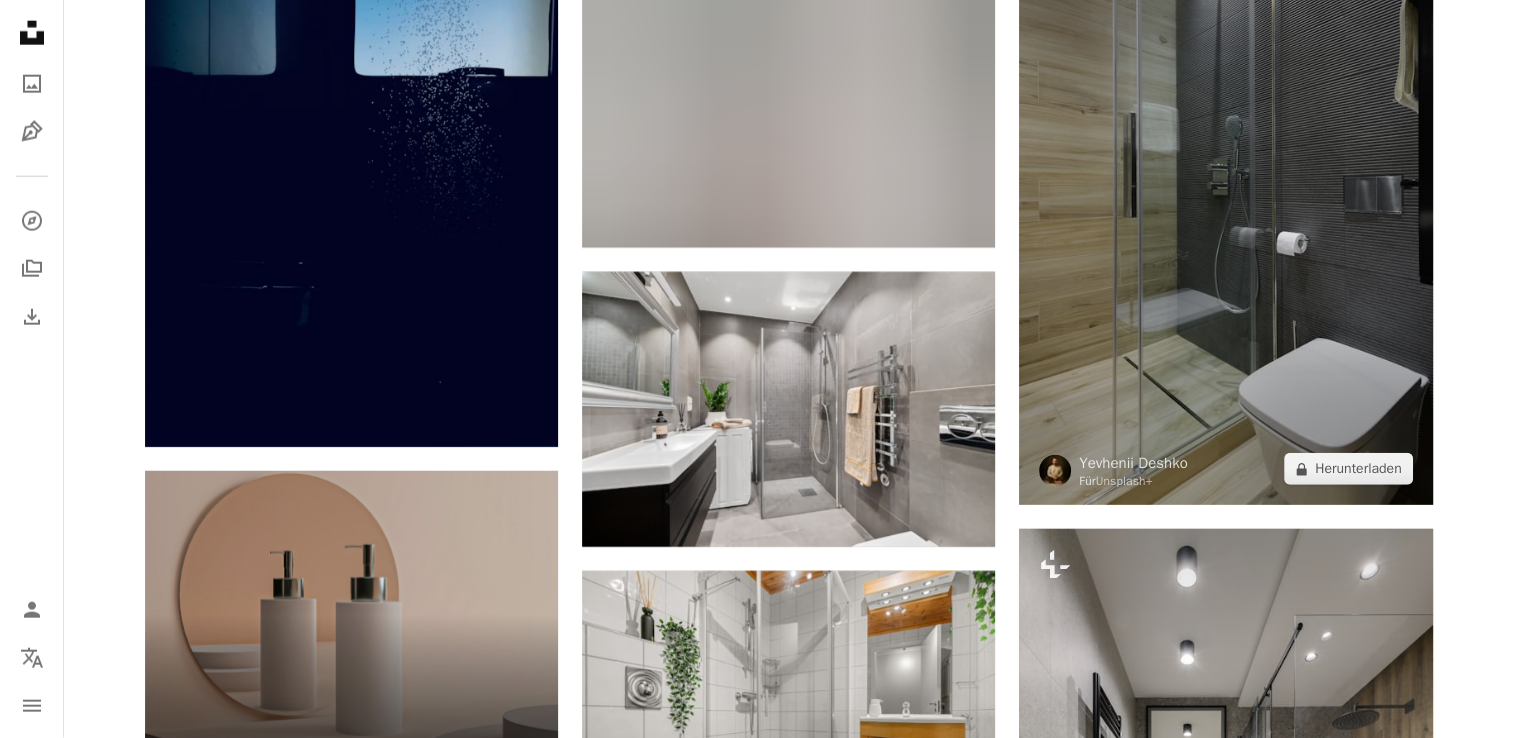 scroll, scrollTop: 5200, scrollLeft: 0, axis: vertical 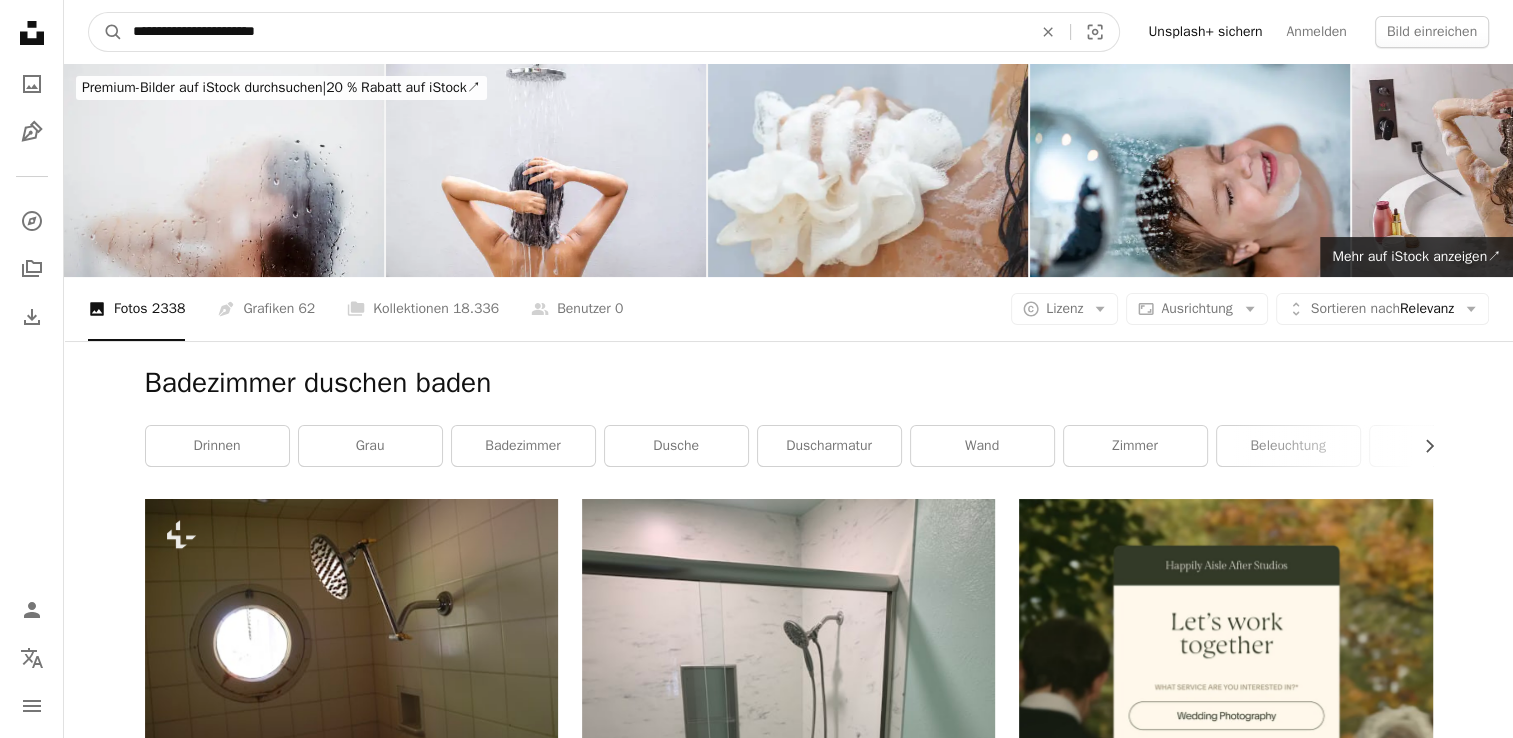 click on "**********" at bounding box center (574, 32) 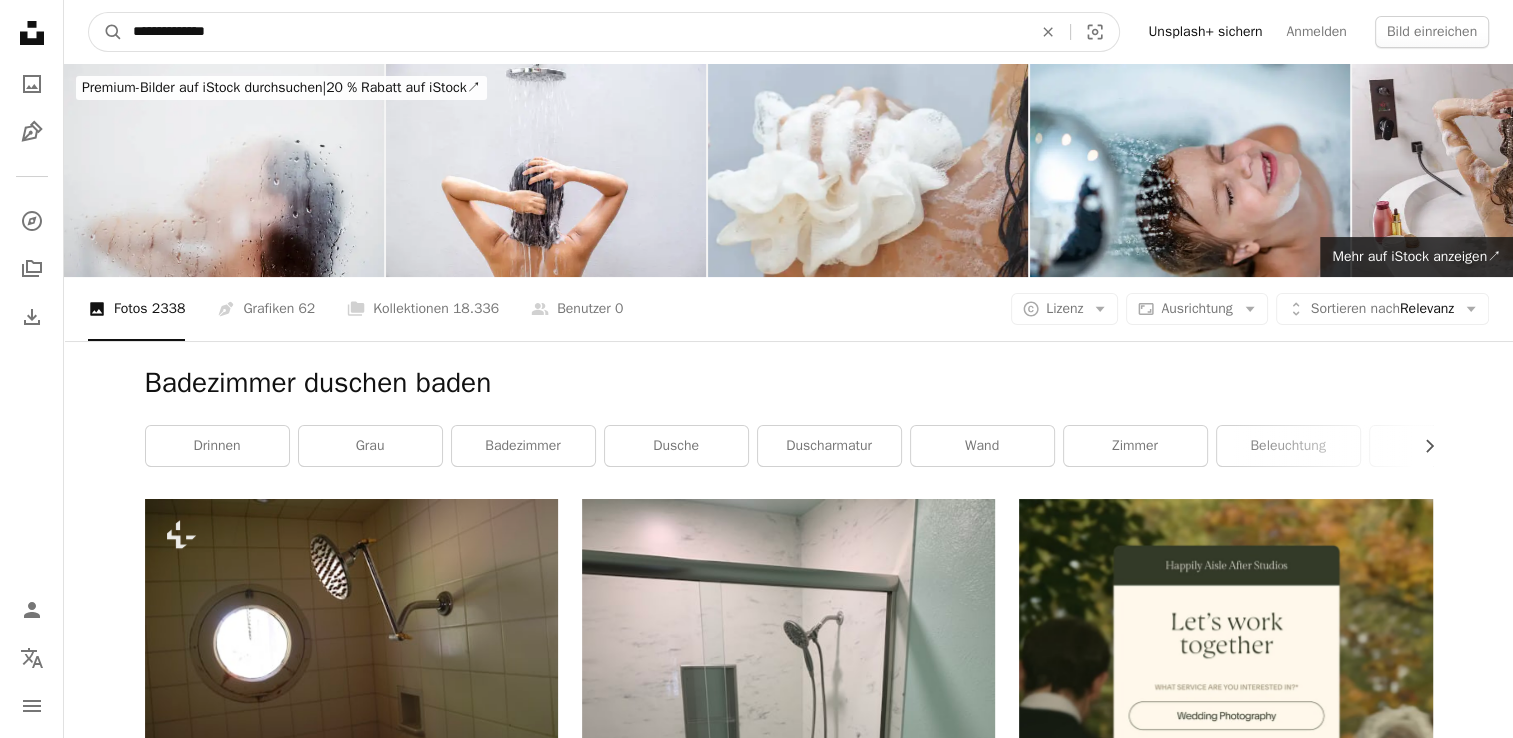 type on "**********" 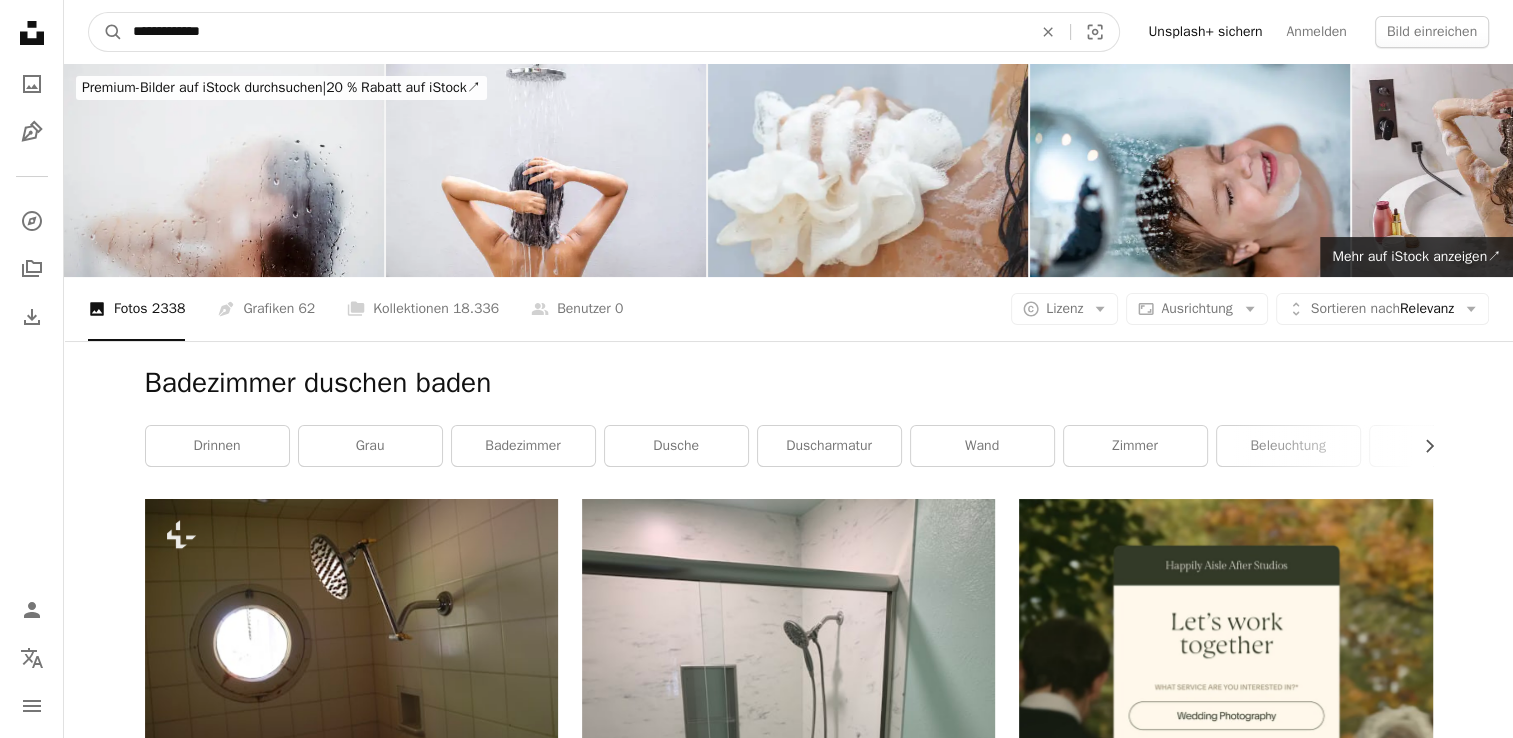 click on "A magnifying glass" at bounding box center [106, 32] 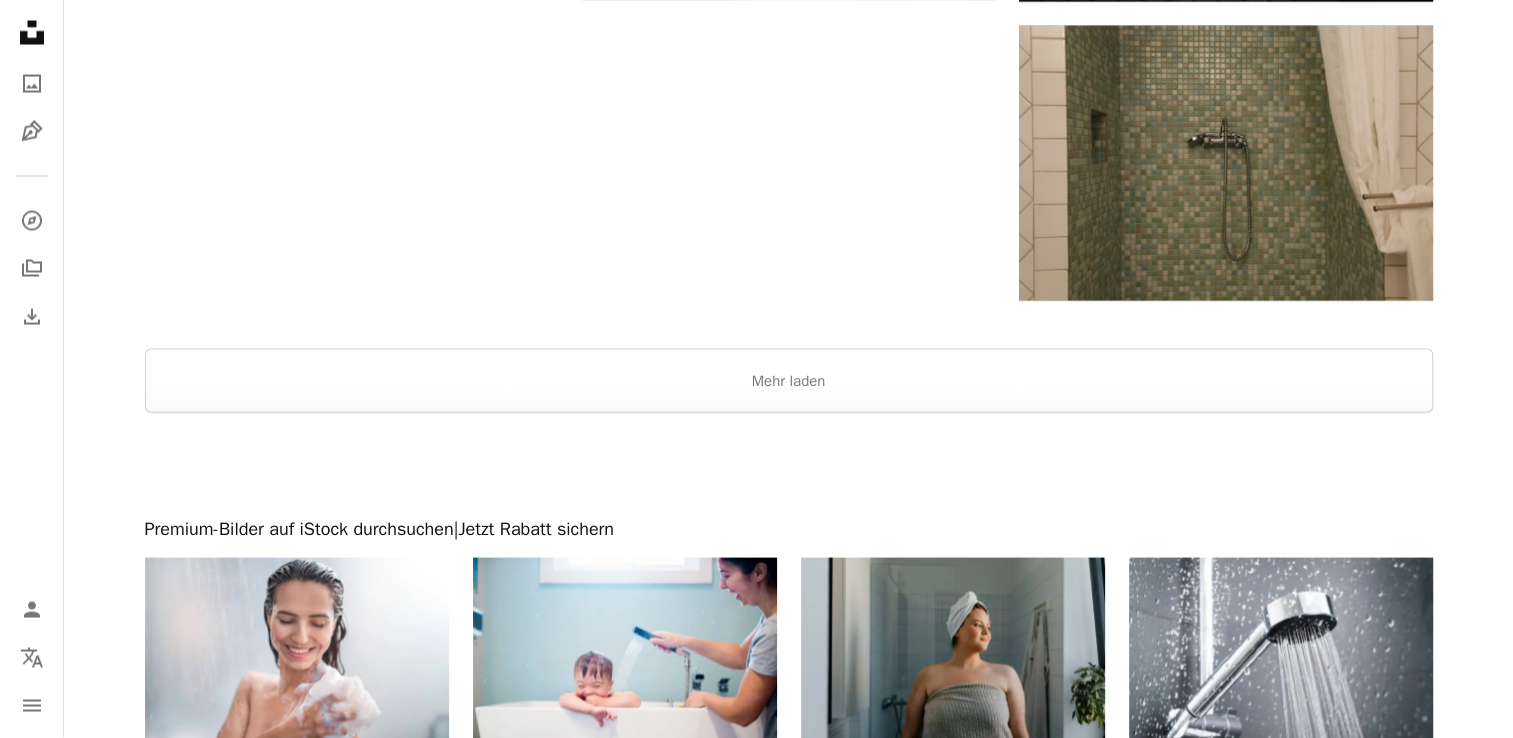 scroll, scrollTop: 4033, scrollLeft: 0, axis: vertical 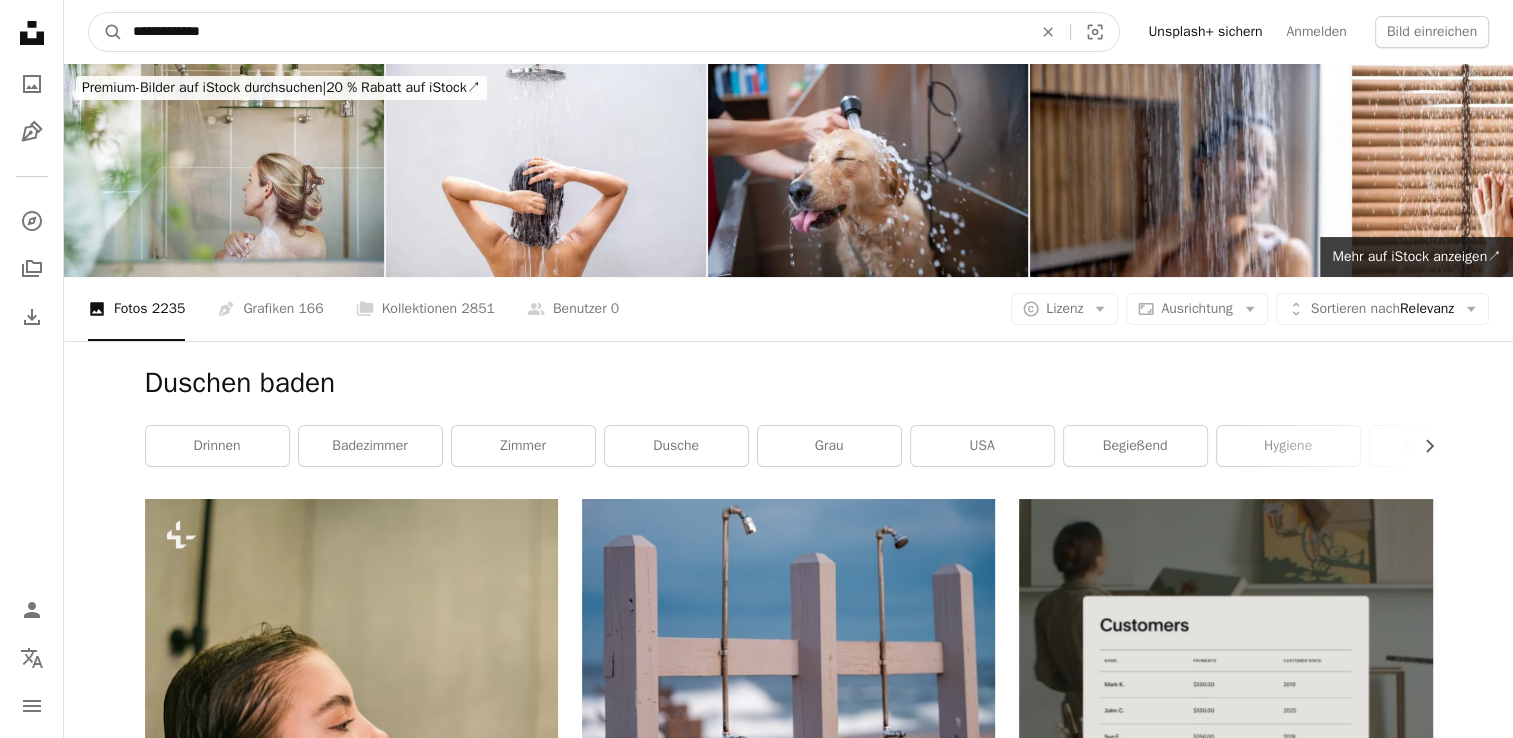 drag, startPoint x: 287, startPoint y: 32, endPoint x: -239, endPoint y: -17, distance: 528.2774 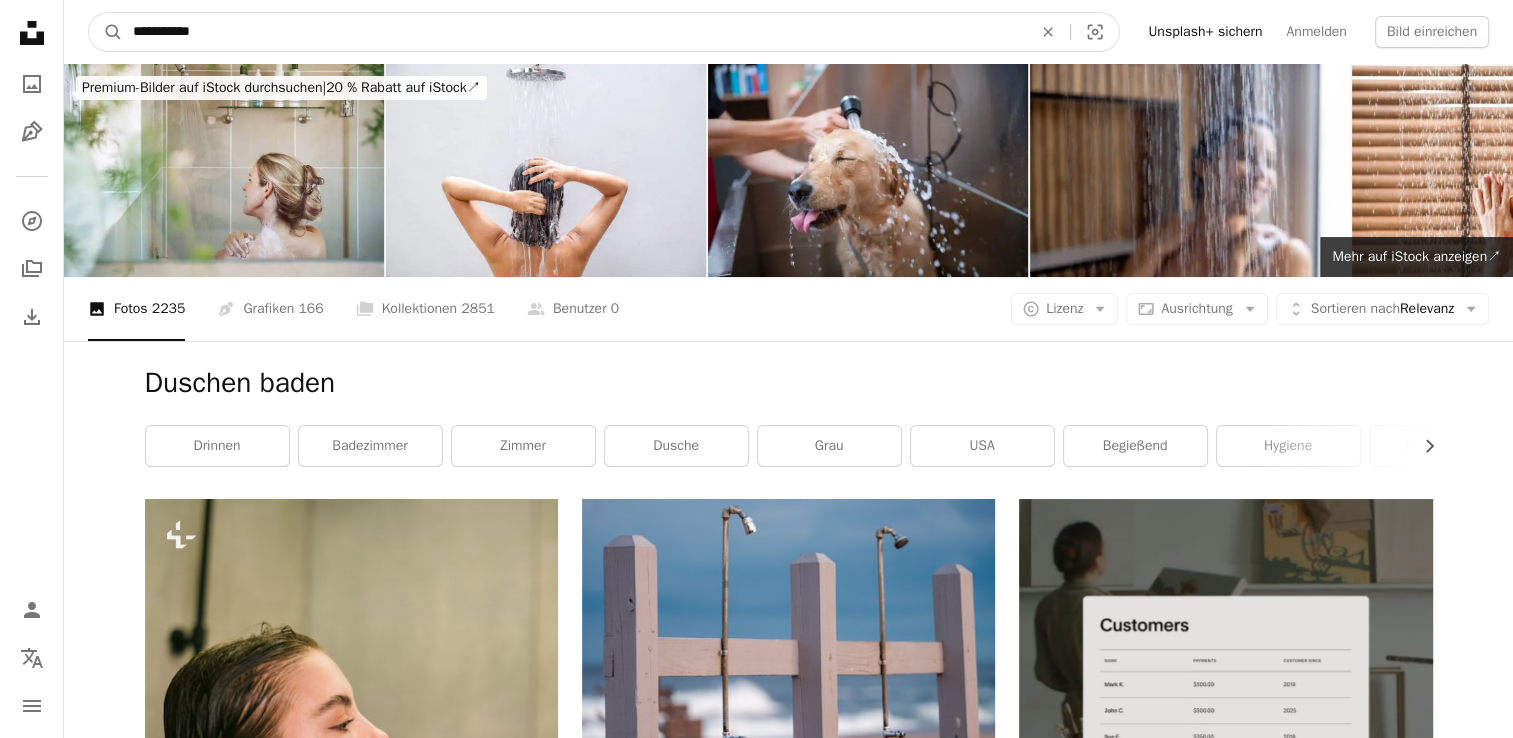 type on "**********" 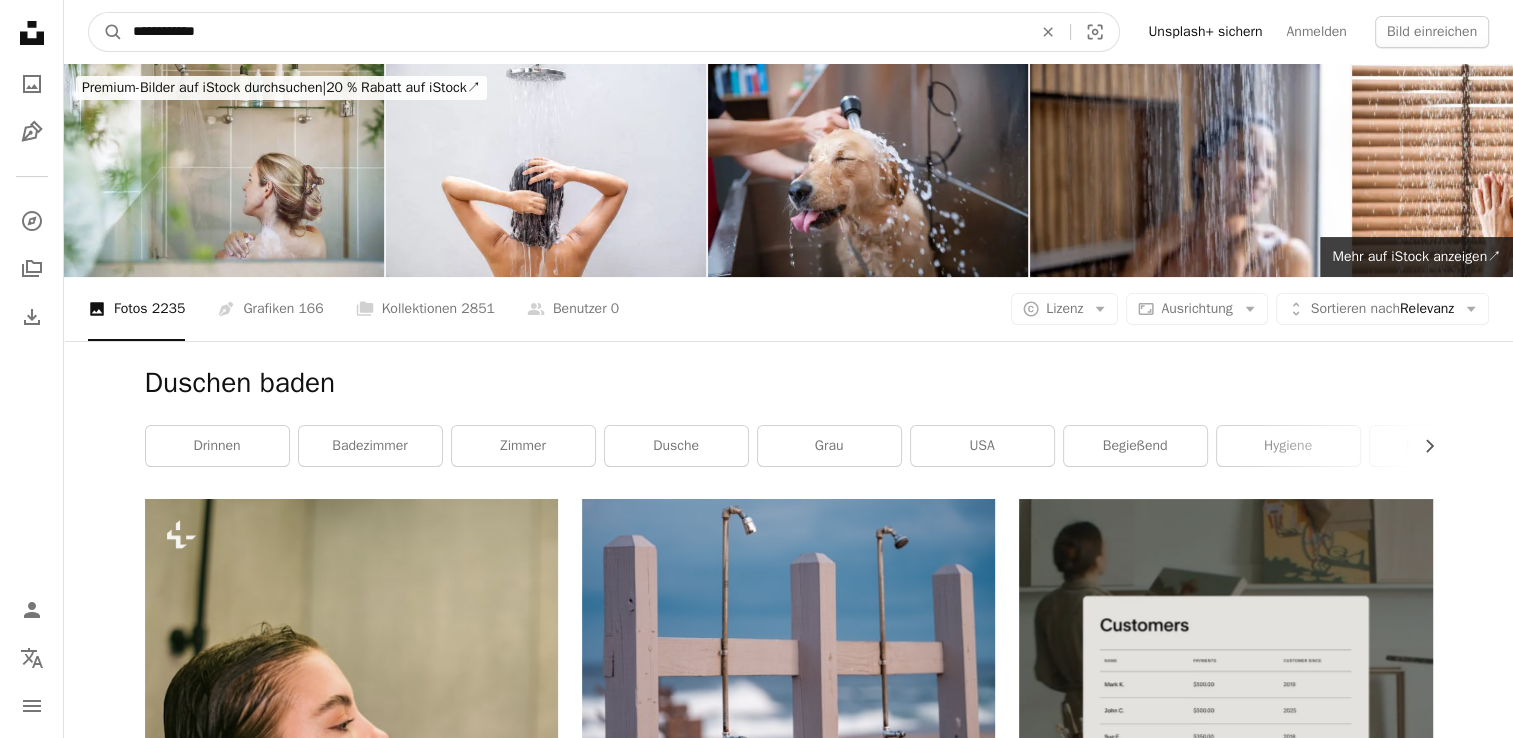 click on "A magnifying glass" at bounding box center (106, 32) 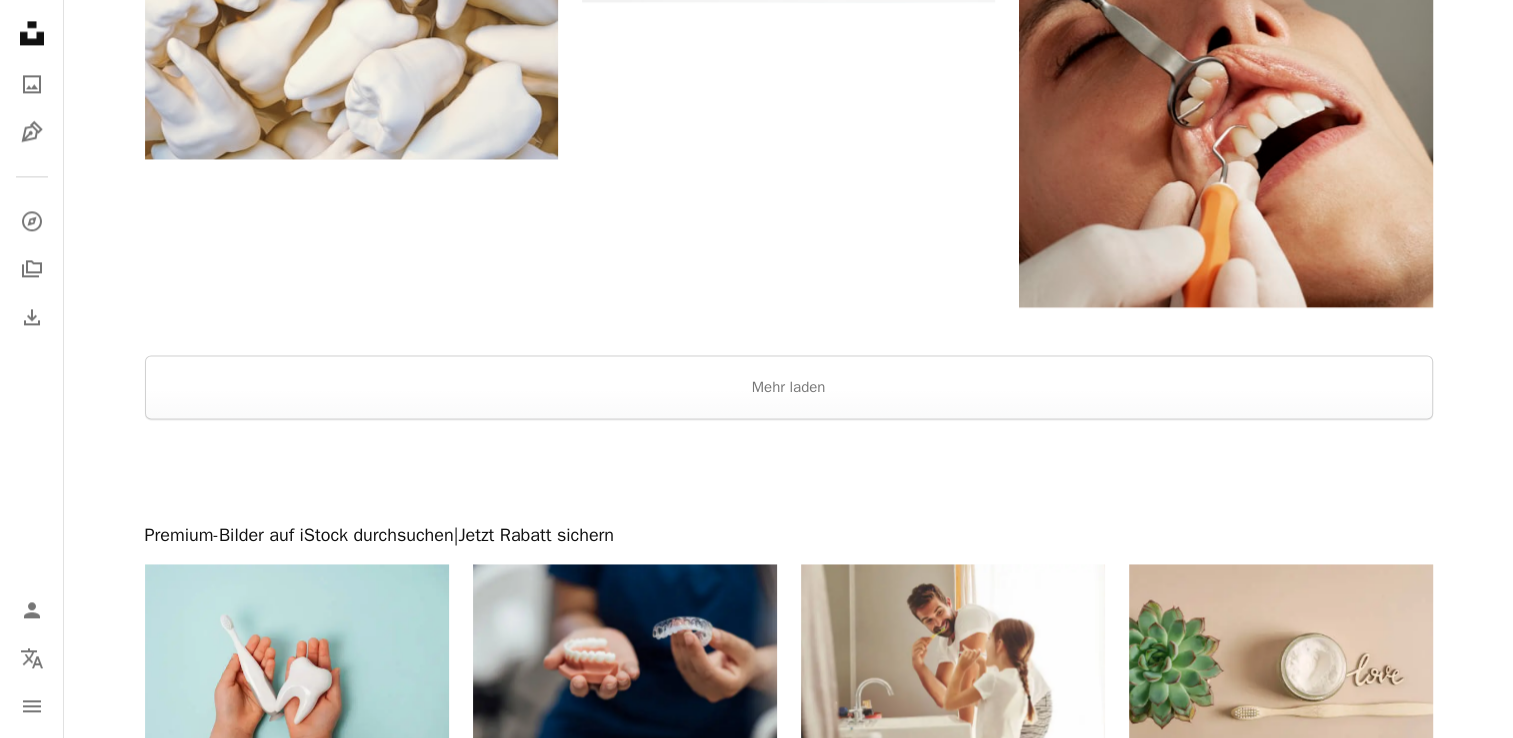 scroll, scrollTop: 2933, scrollLeft: 0, axis: vertical 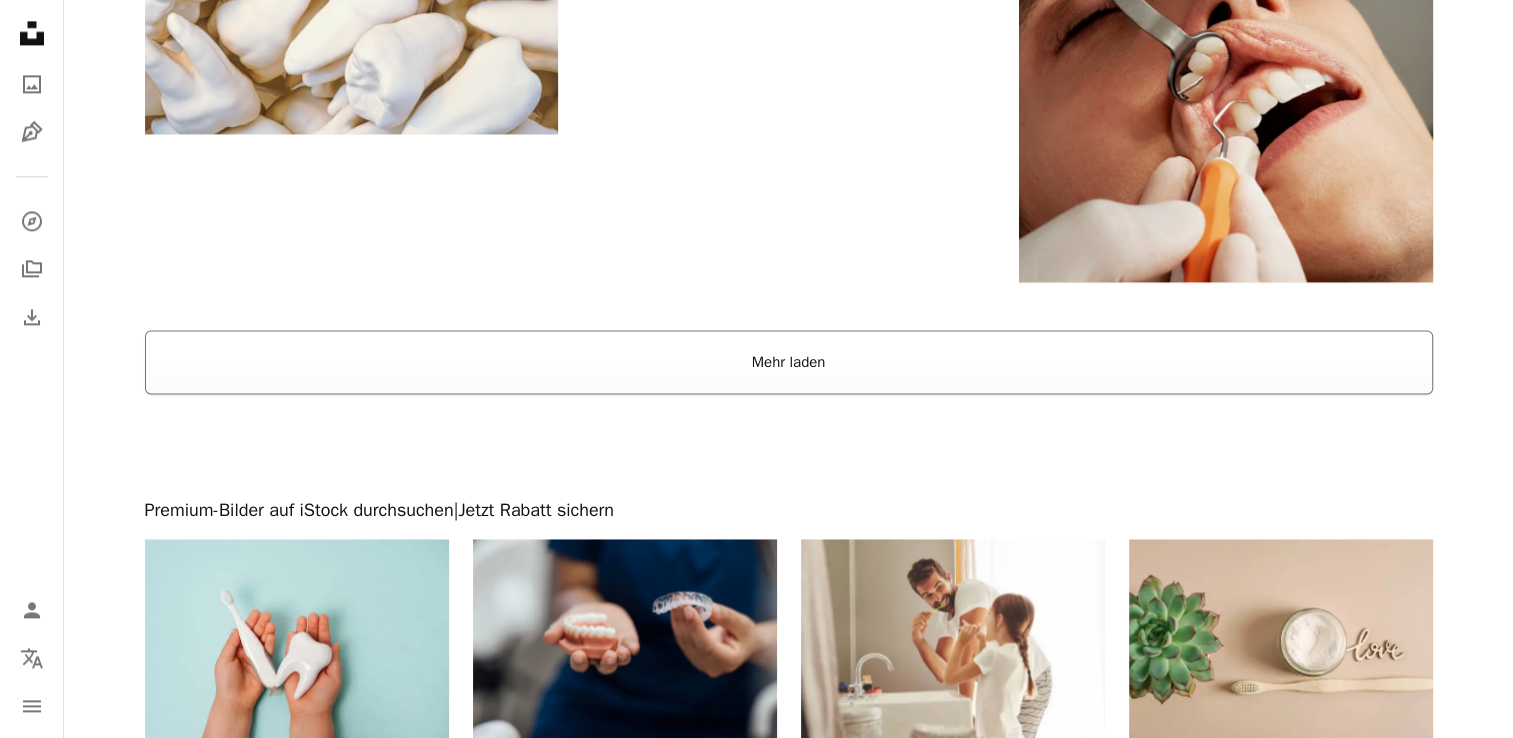 click on "Mehr laden" at bounding box center (789, 362) 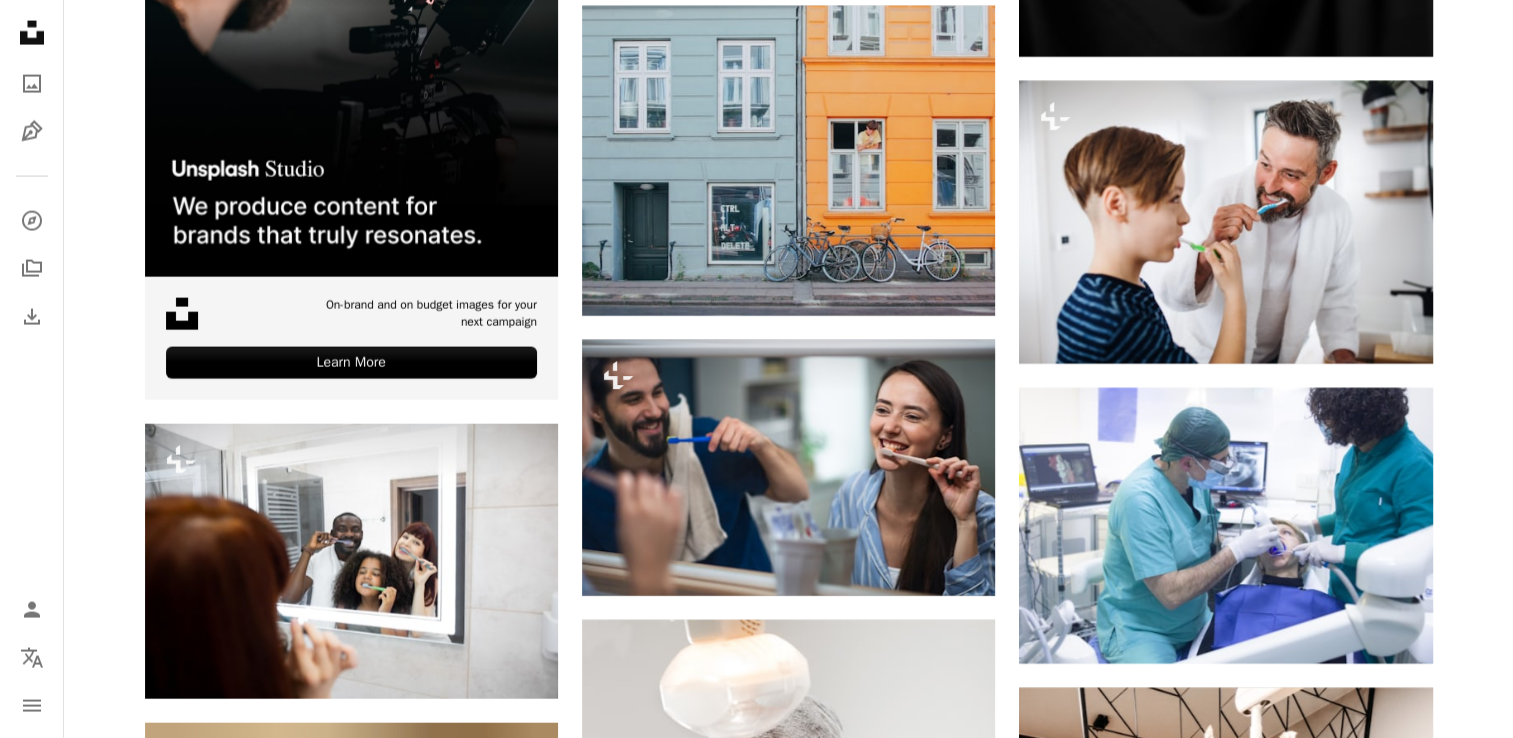 scroll, scrollTop: 4433, scrollLeft: 0, axis: vertical 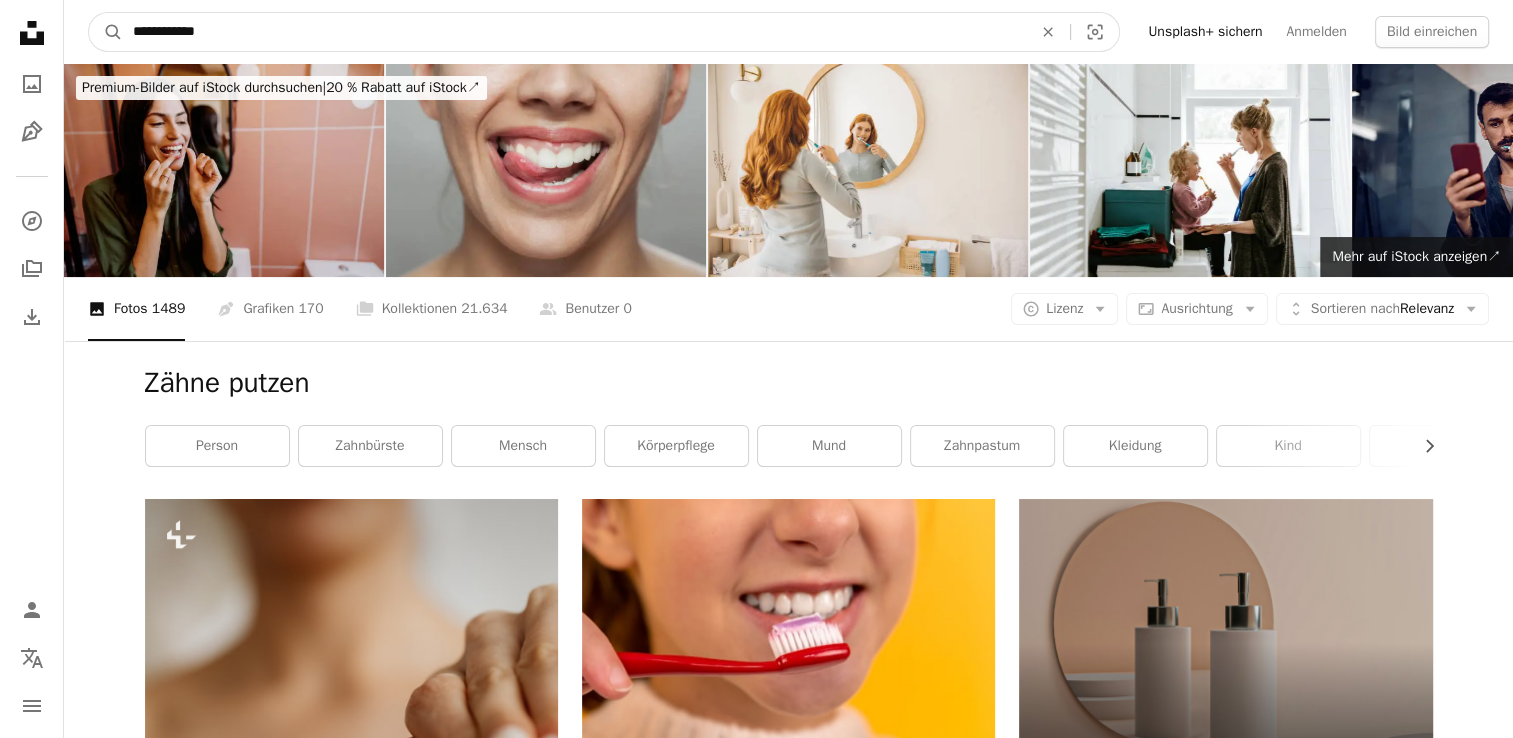 drag, startPoint x: 245, startPoint y: 38, endPoint x: -356, endPoint y: -82, distance: 612.863 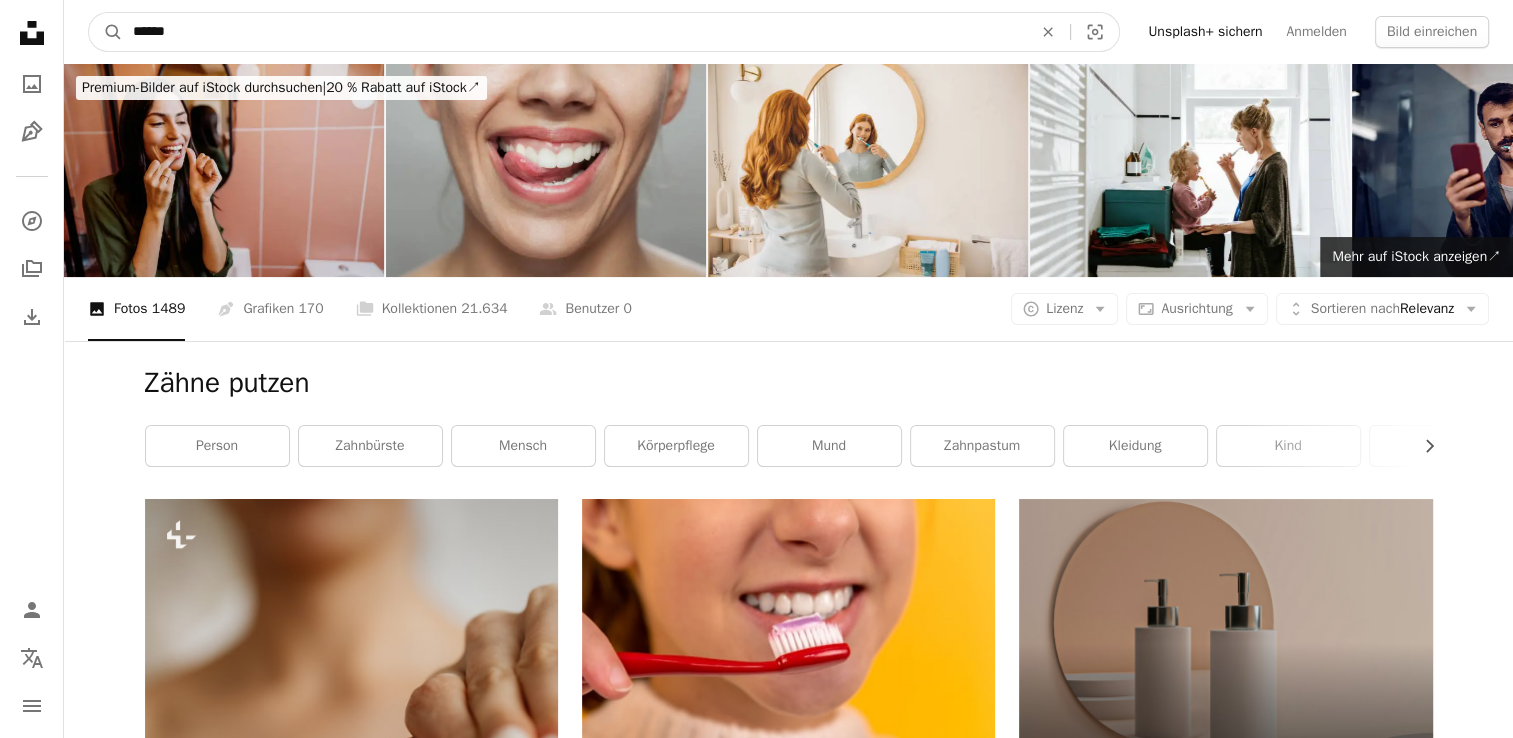 type on "*******" 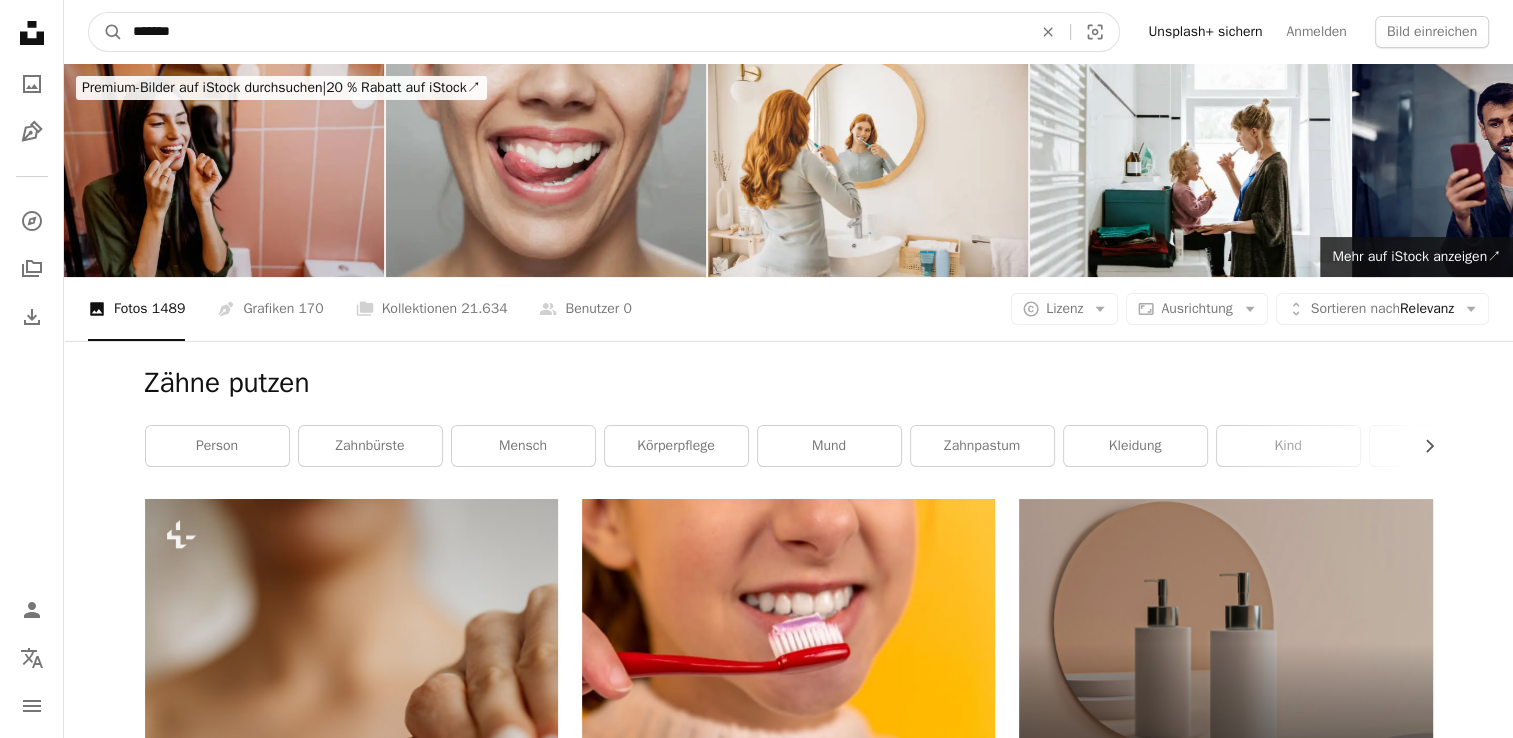 click on "A magnifying glass" at bounding box center [106, 32] 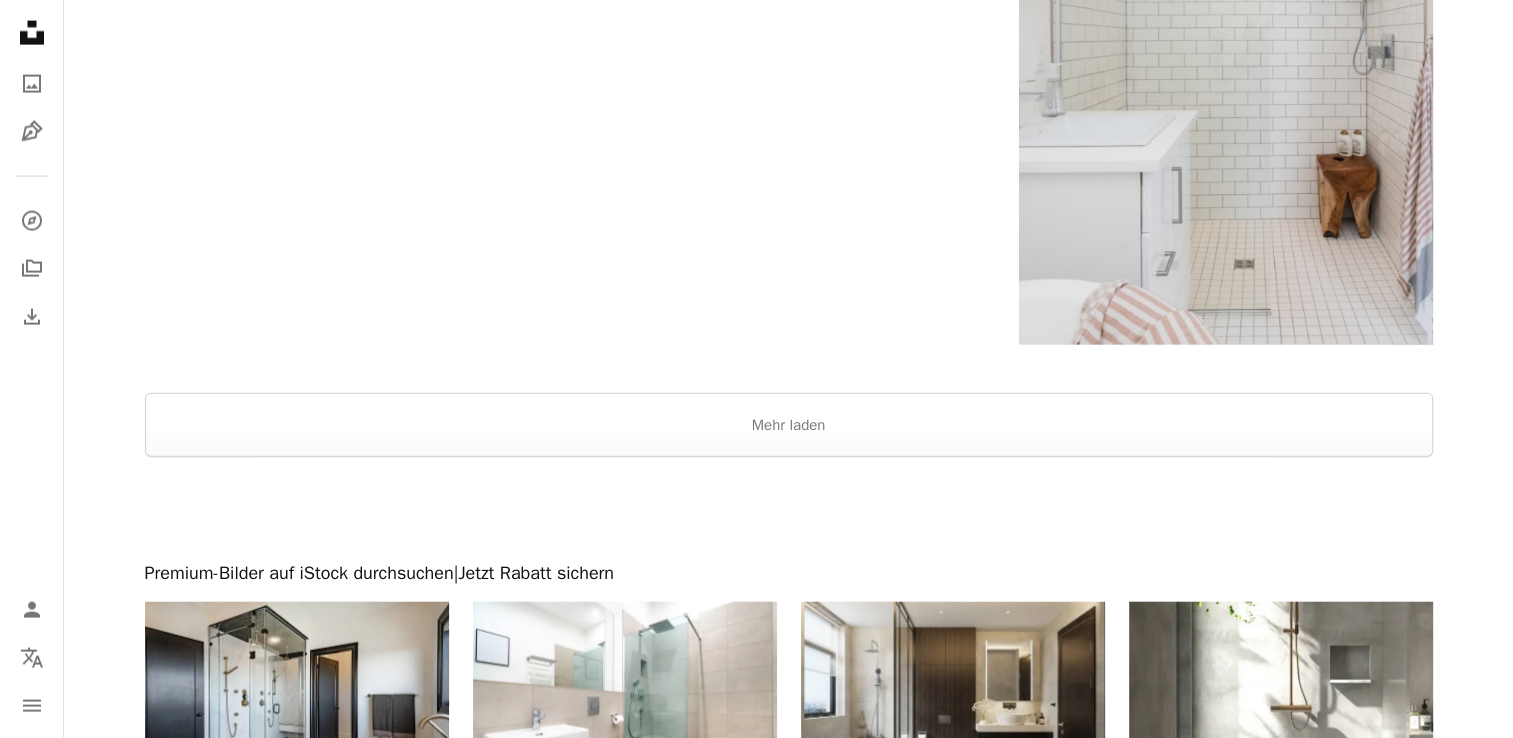 scroll, scrollTop: 4600, scrollLeft: 0, axis: vertical 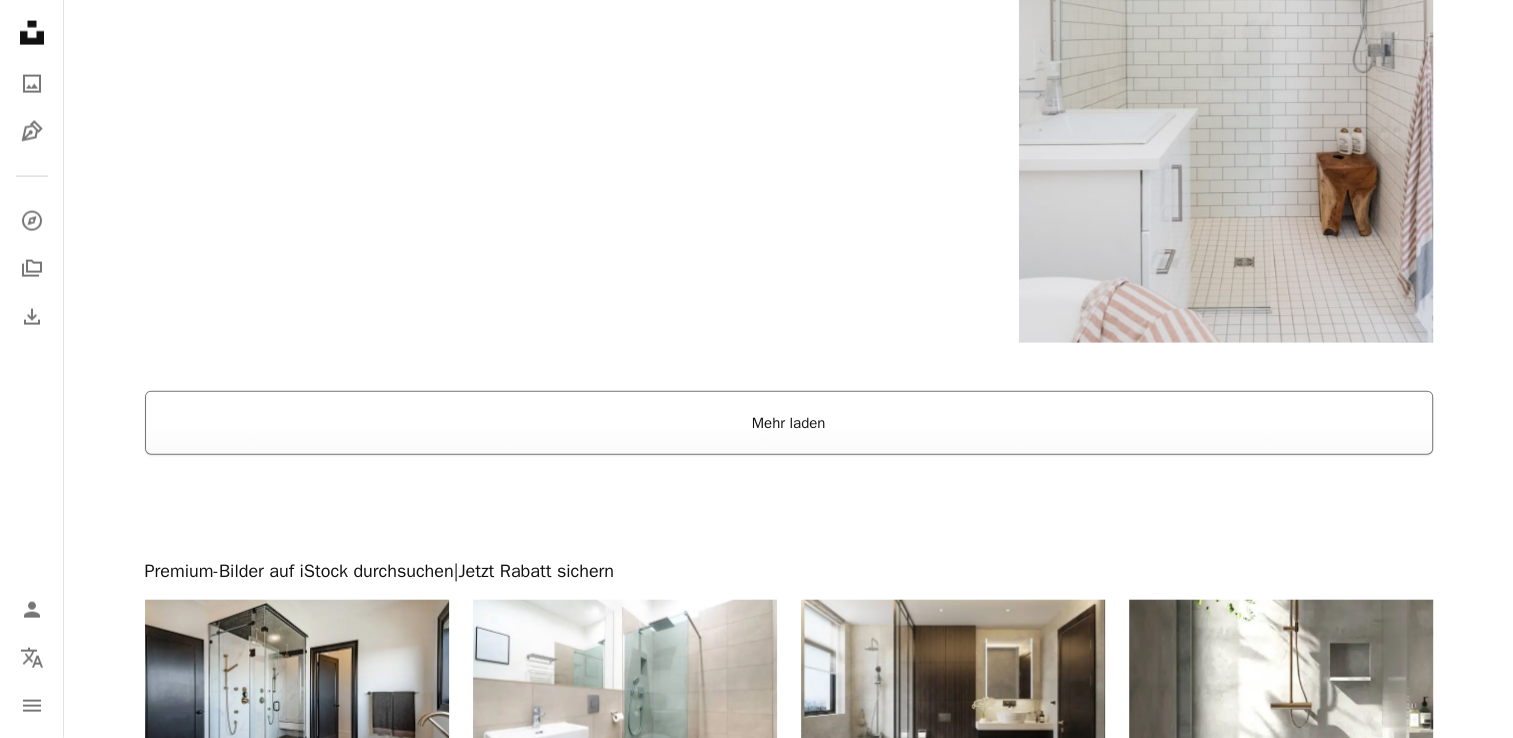 click on "Mehr laden" at bounding box center [789, 423] 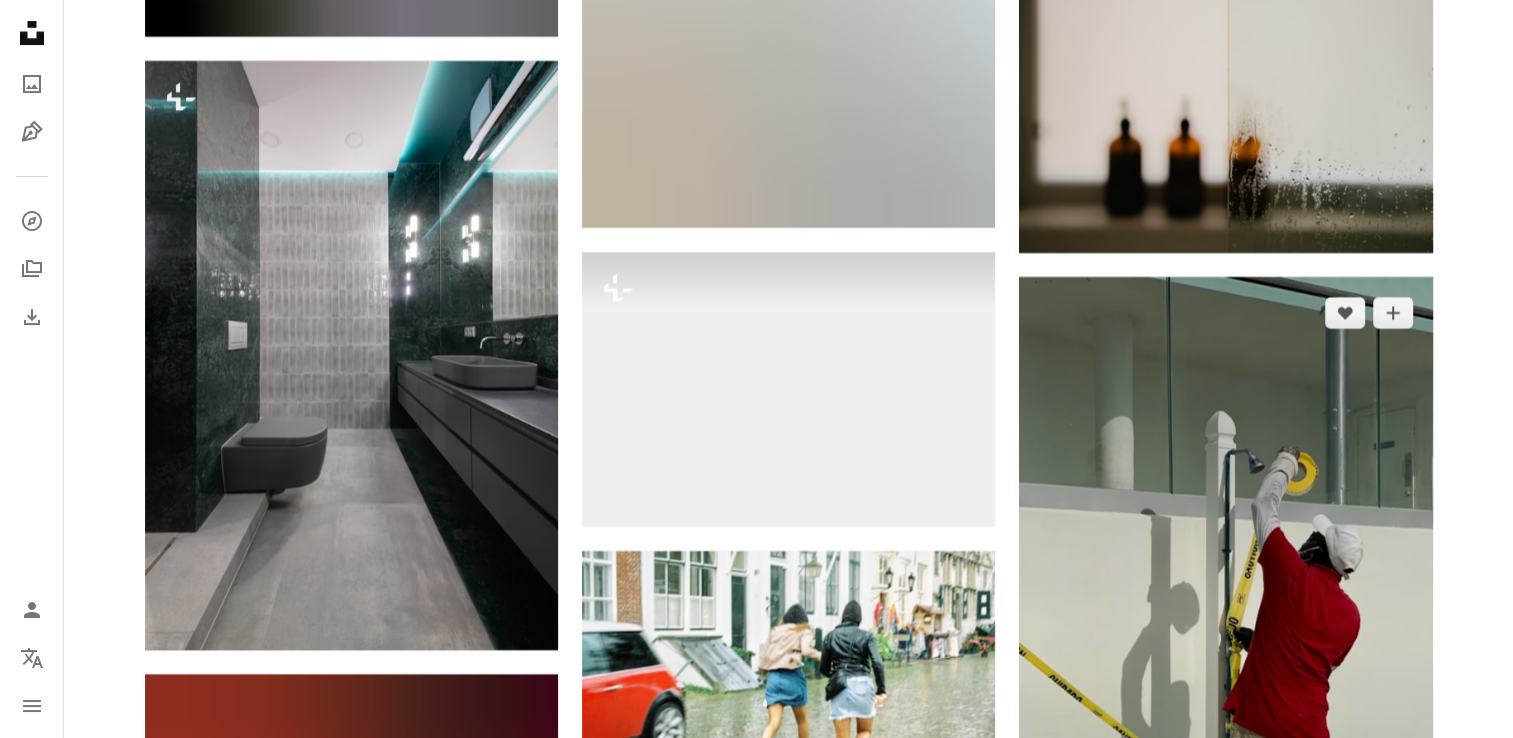 scroll, scrollTop: 61067, scrollLeft: 0, axis: vertical 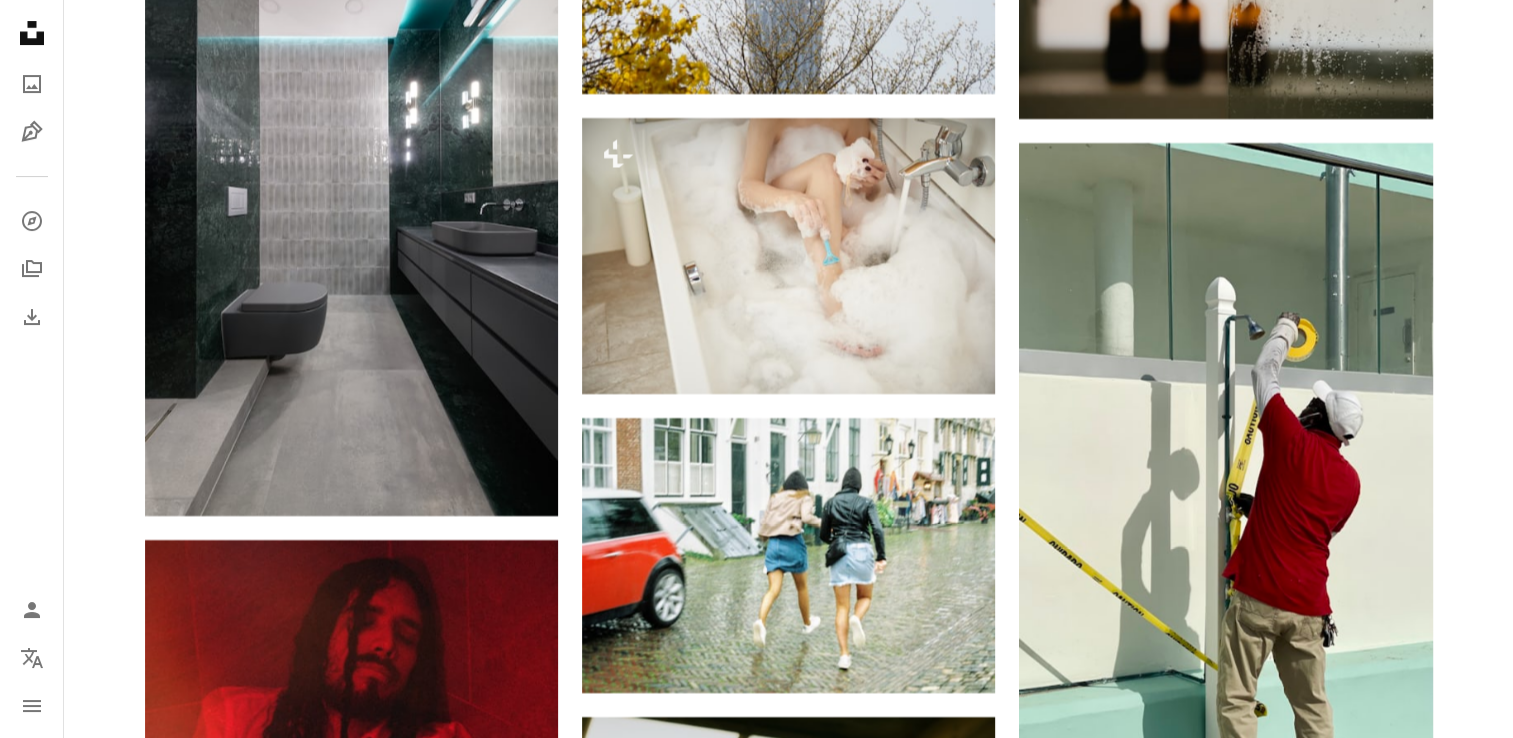 drag, startPoint x: 1524, startPoint y: 662, endPoint x: 136, endPoint y: 368, distance: 1418.7953 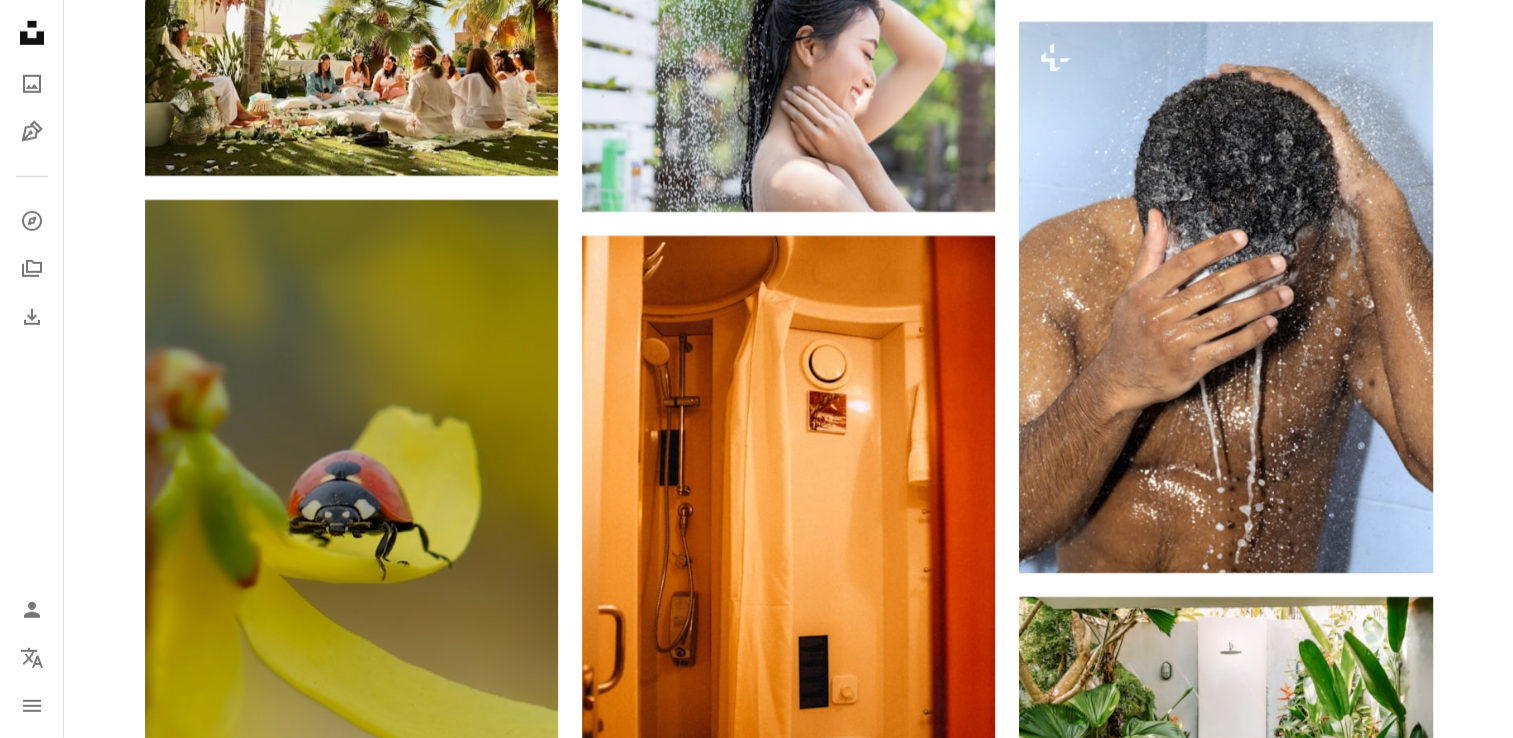 scroll, scrollTop: 74266, scrollLeft: 0, axis: vertical 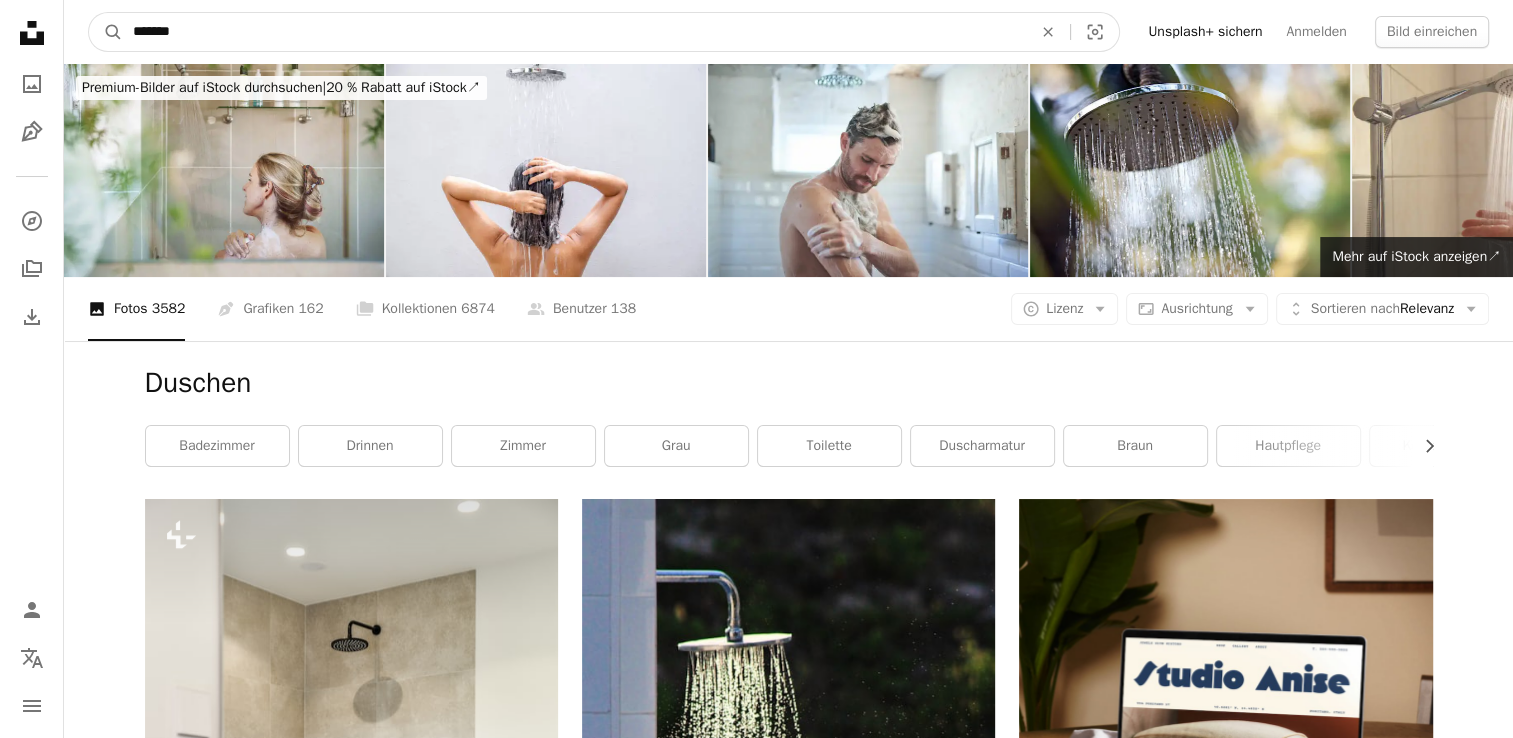 drag, startPoint x: 246, startPoint y: 22, endPoint x: -88, endPoint y: 6, distance: 334.38303 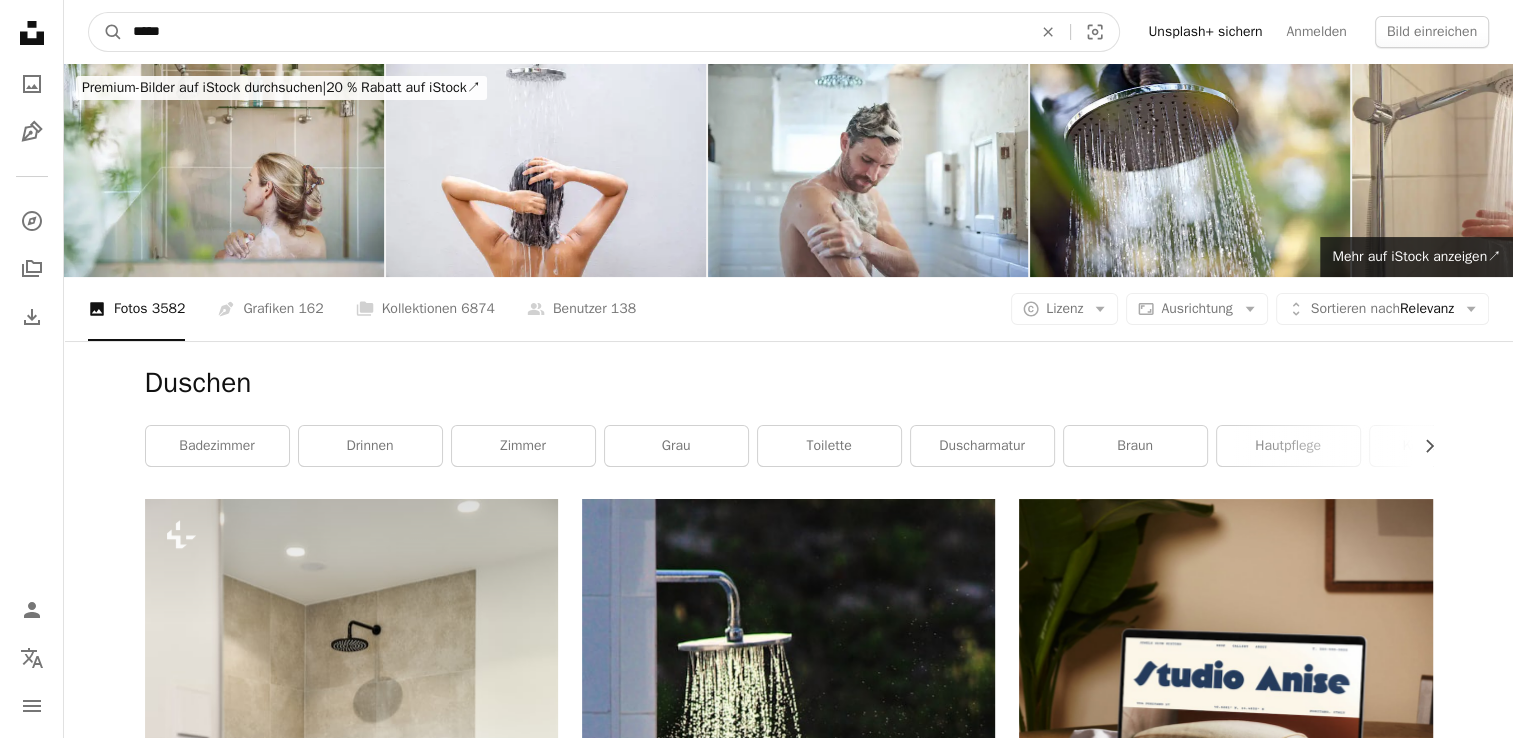 type on "*****" 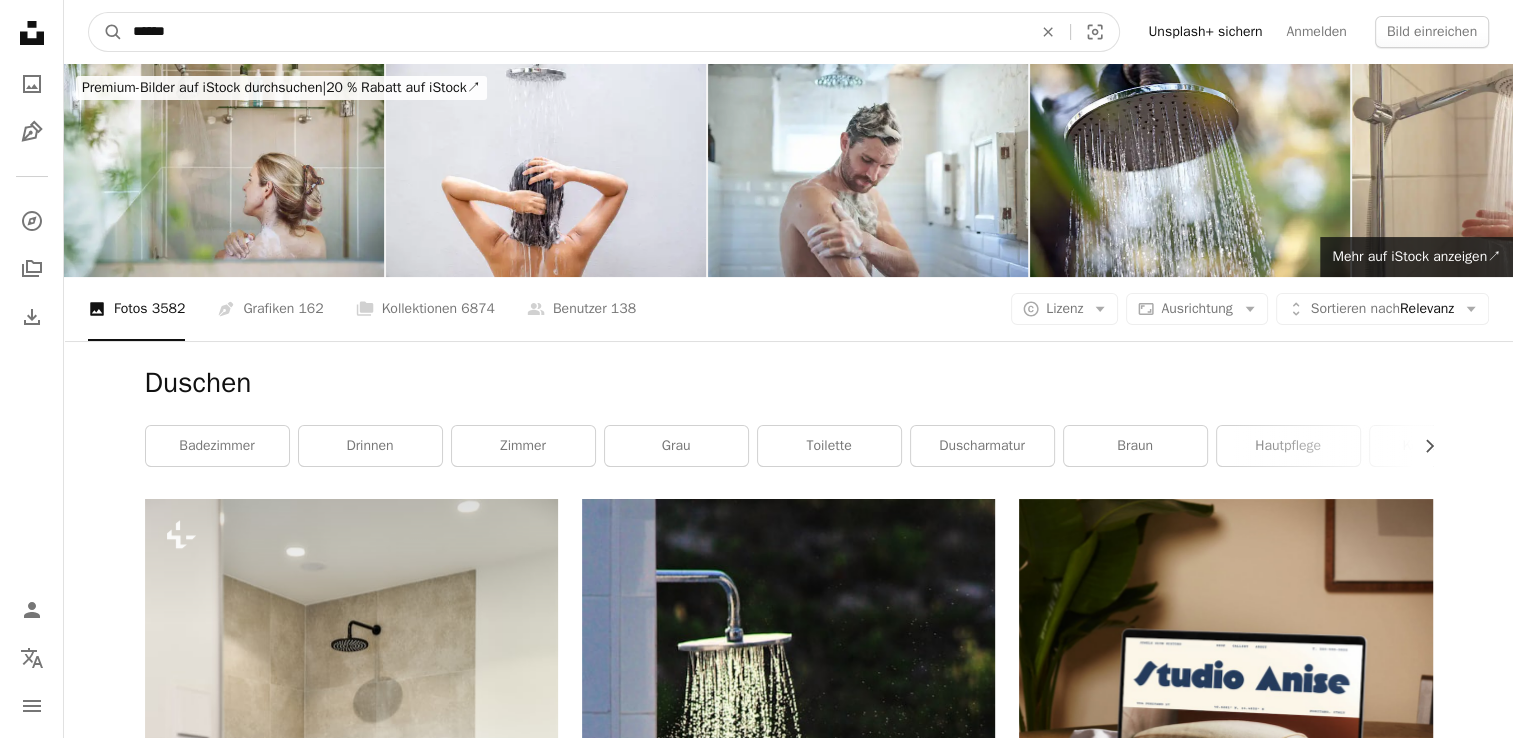 click on "A magnifying glass" at bounding box center [106, 32] 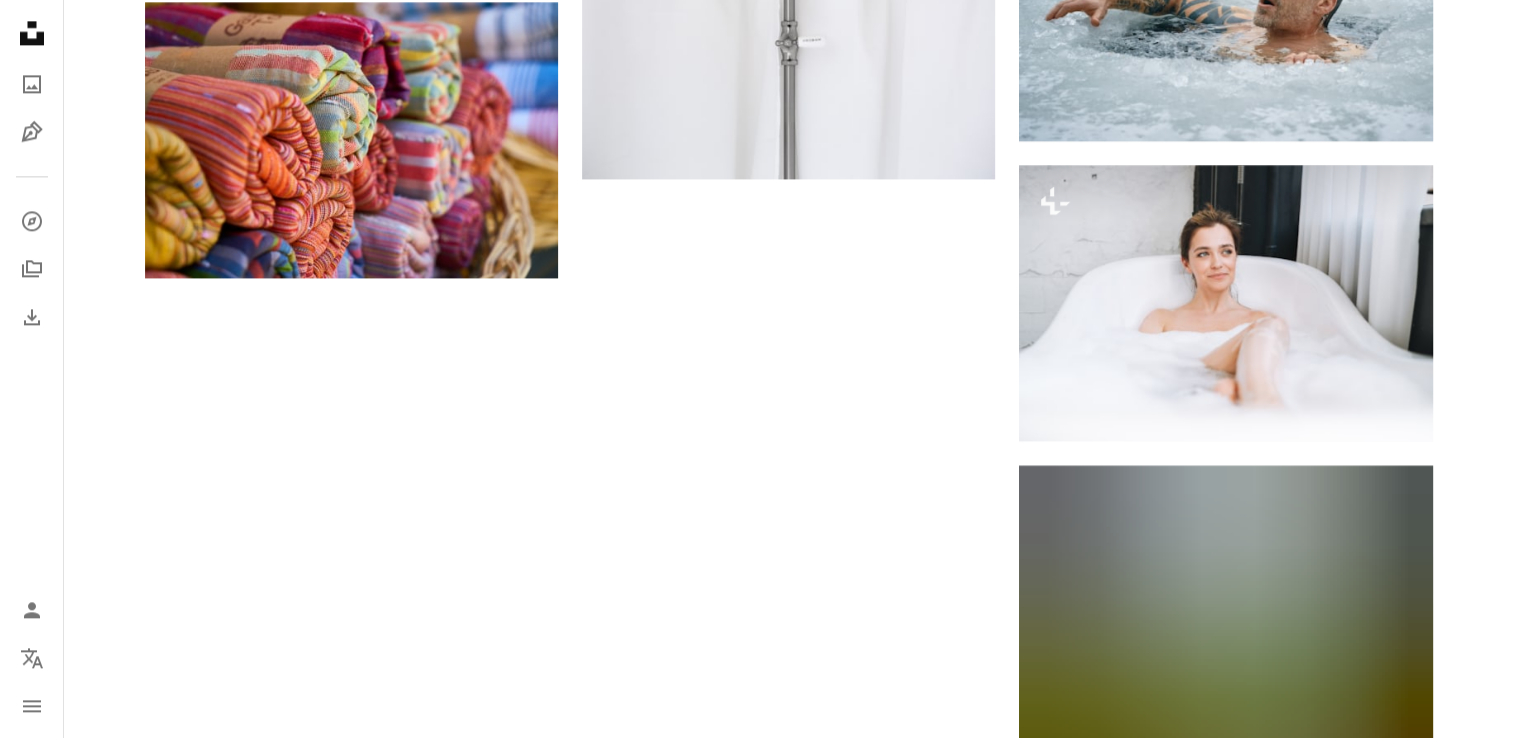 scroll, scrollTop: 2933, scrollLeft: 0, axis: vertical 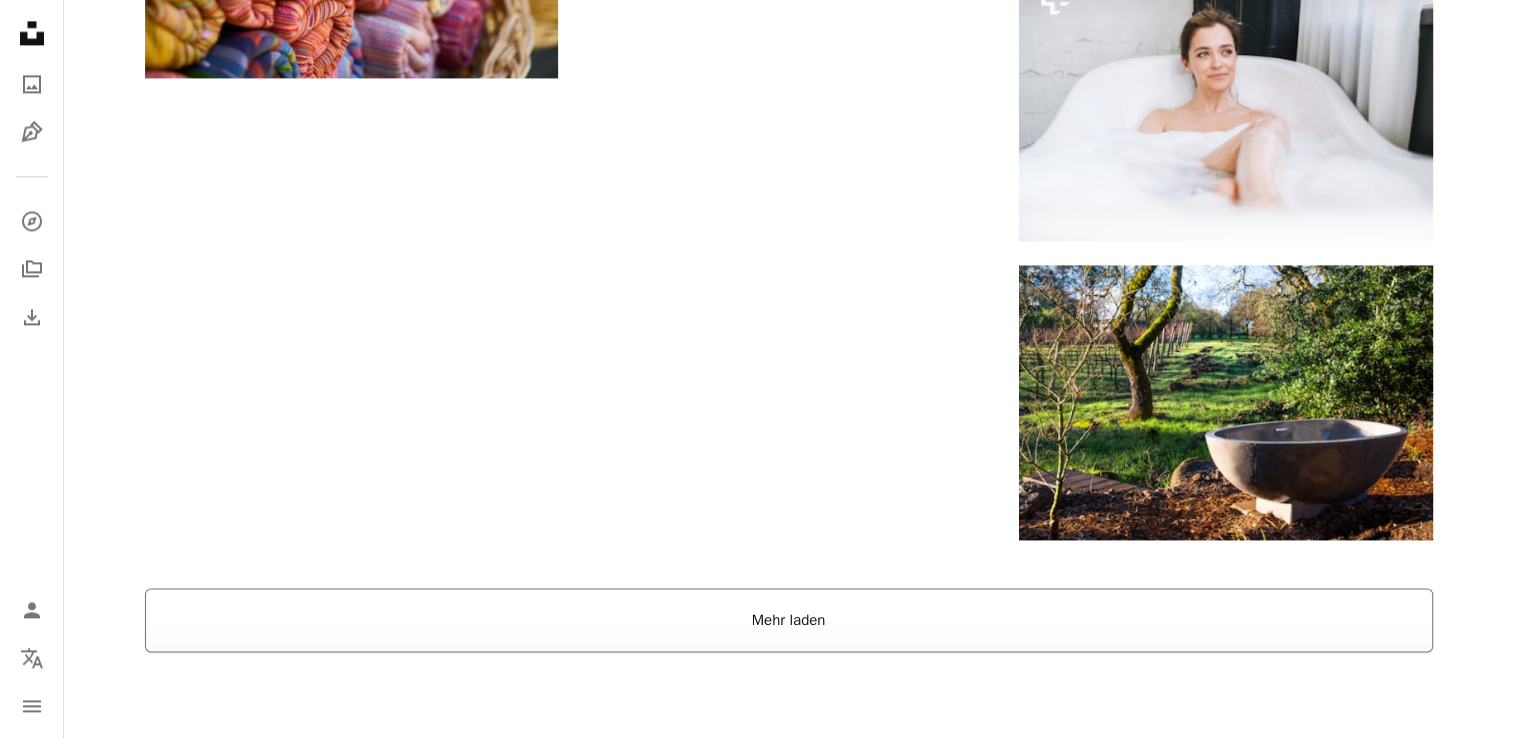 click on "Mehr laden" at bounding box center (789, 620) 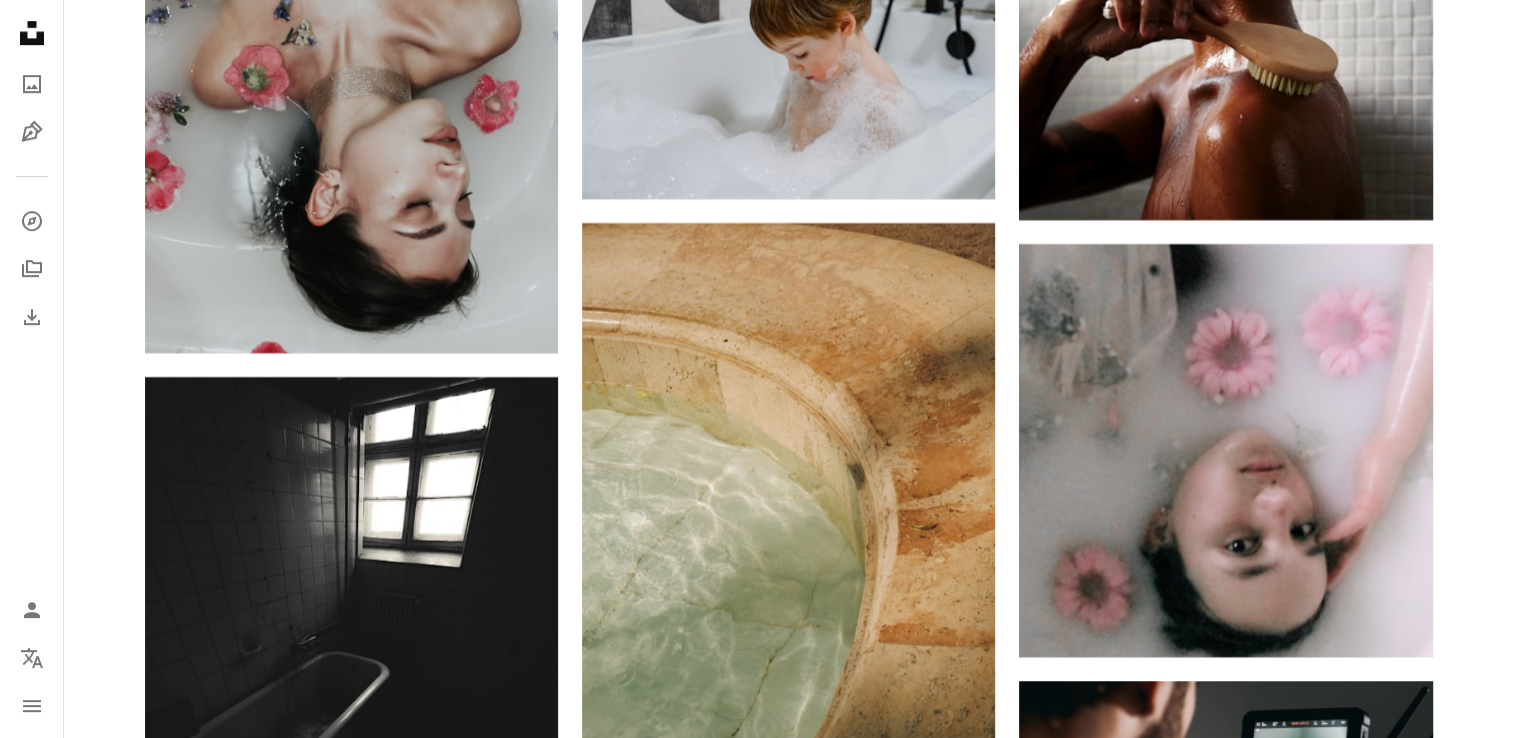 scroll, scrollTop: 2933, scrollLeft: 0, axis: vertical 